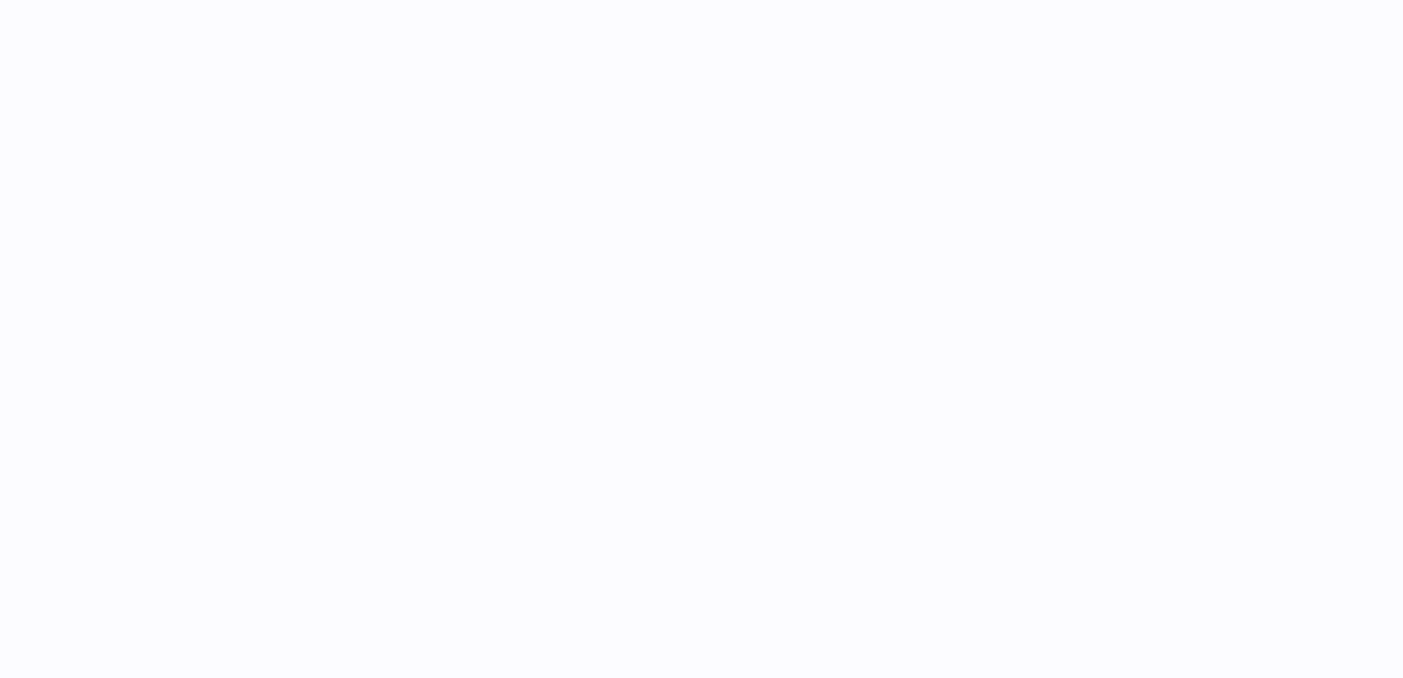scroll, scrollTop: 0, scrollLeft: 0, axis: both 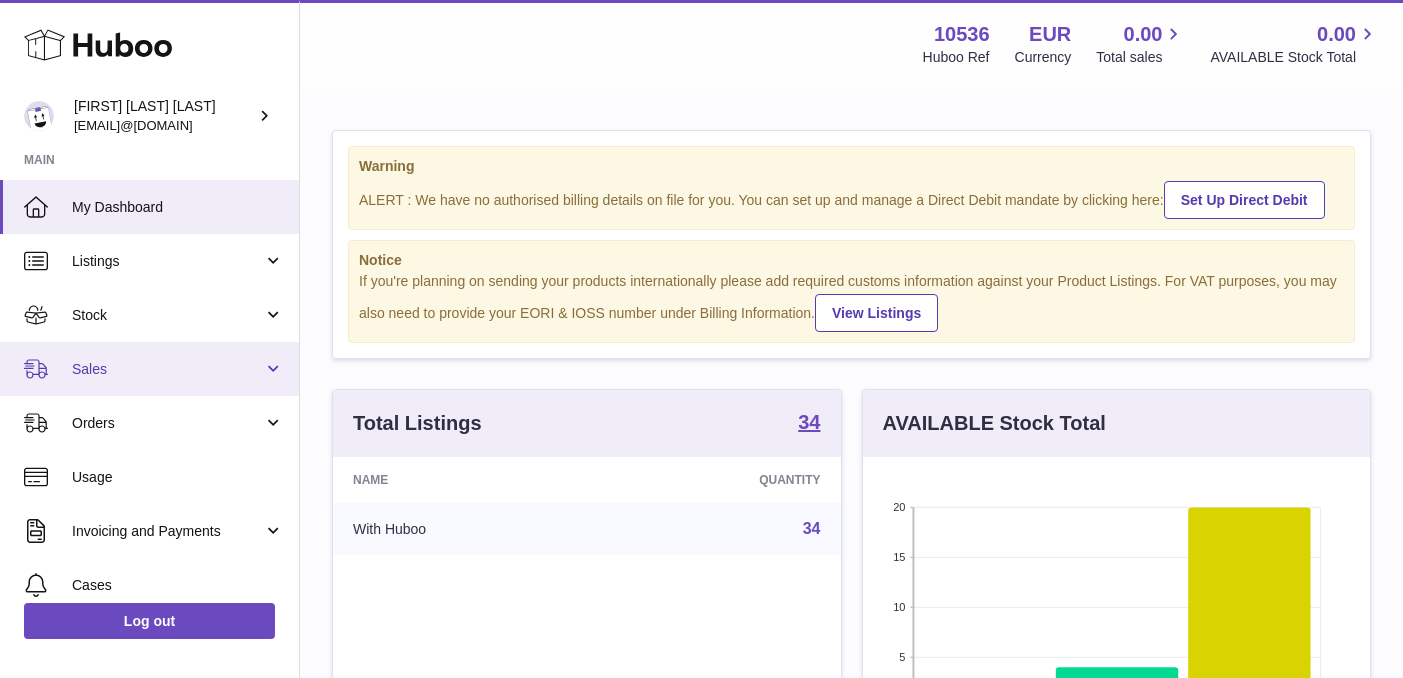click on "Sales" at bounding box center [149, 369] 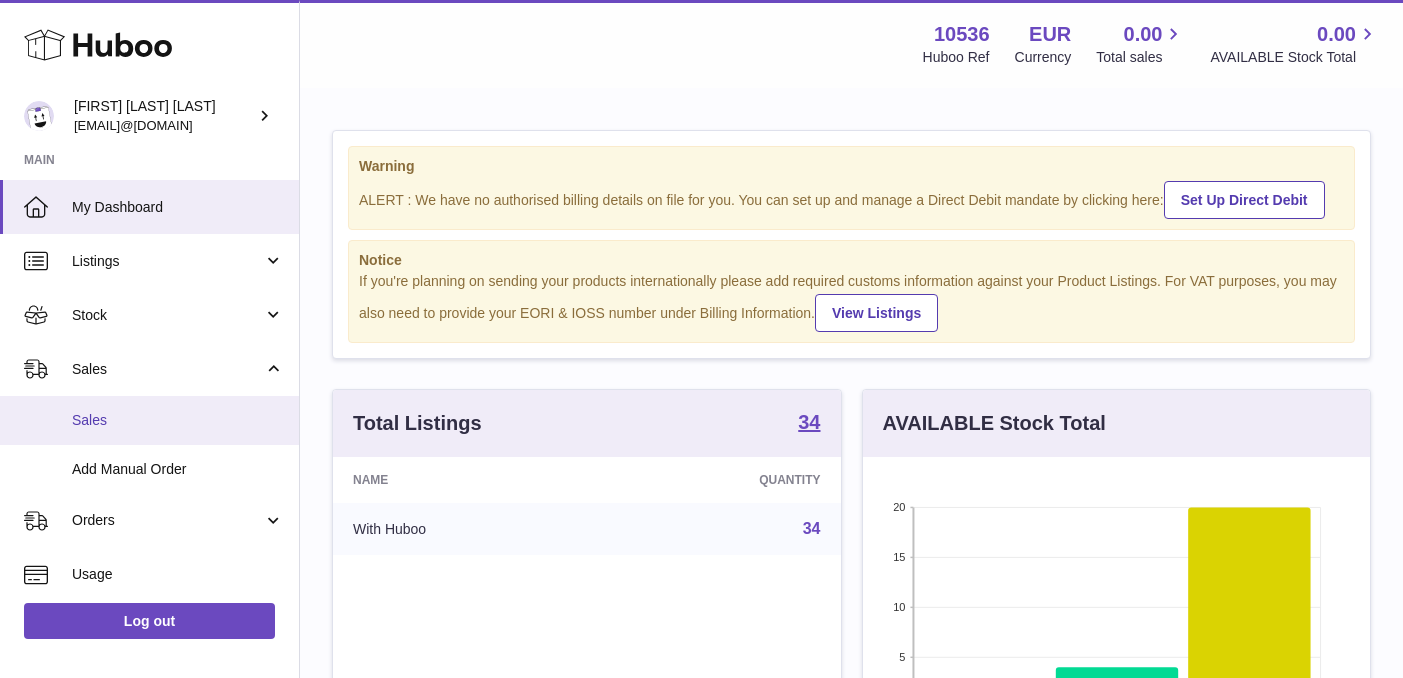 click on "Sales" at bounding box center [178, 420] 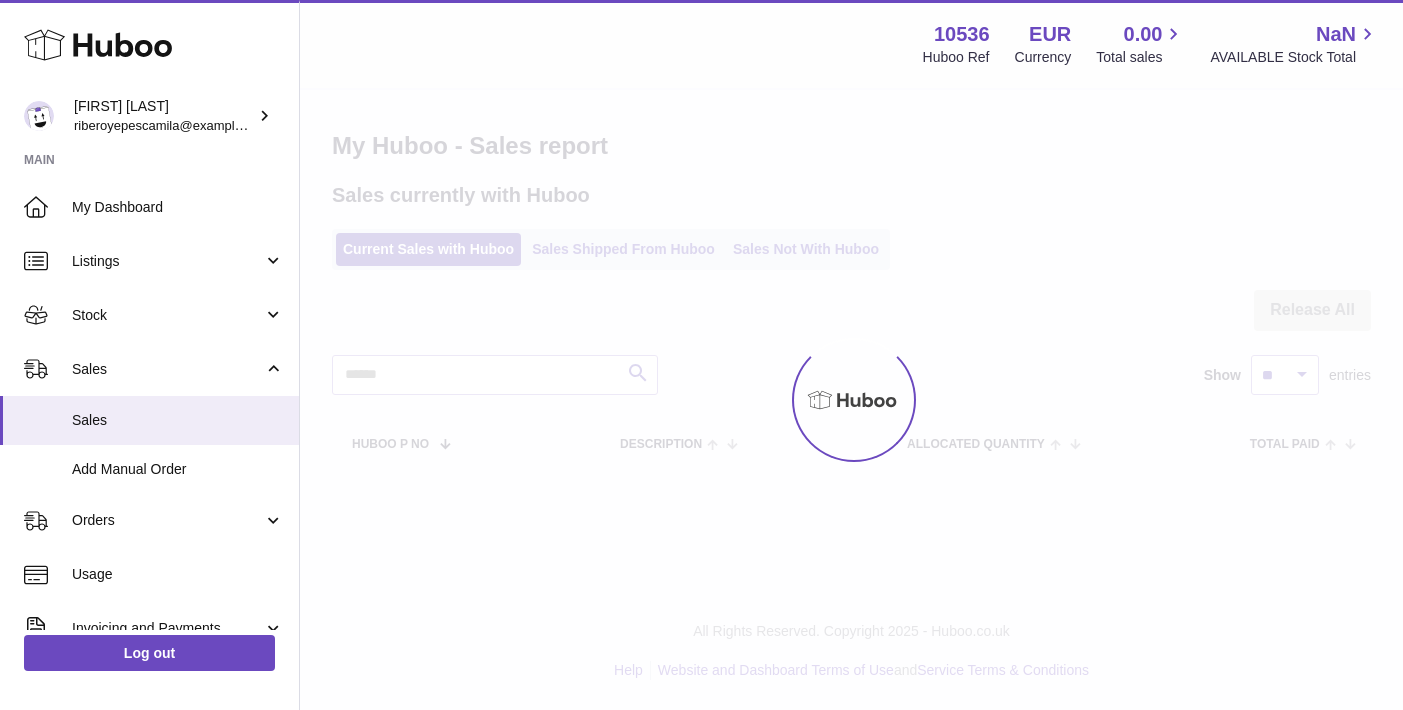 scroll, scrollTop: 0, scrollLeft: 0, axis: both 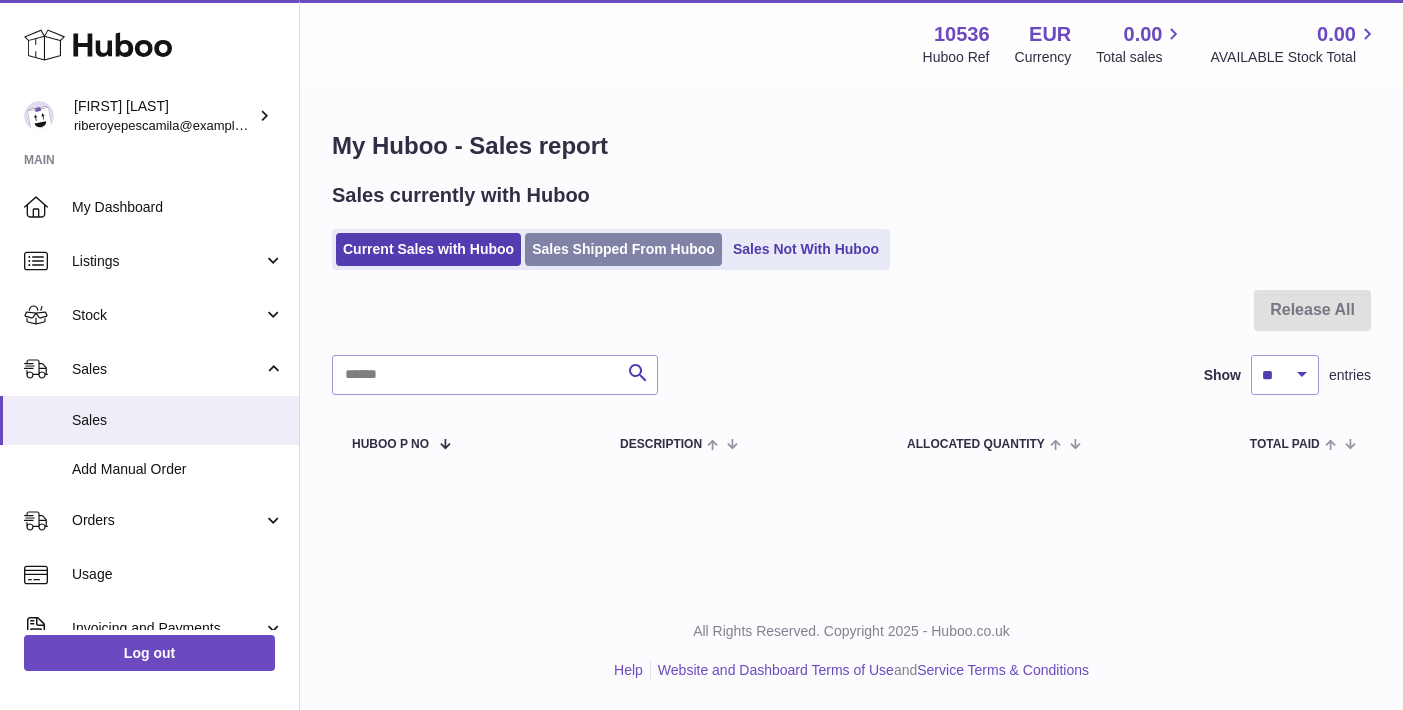 click on "Sales Shipped From Huboo" at bounding box center [623, 249] 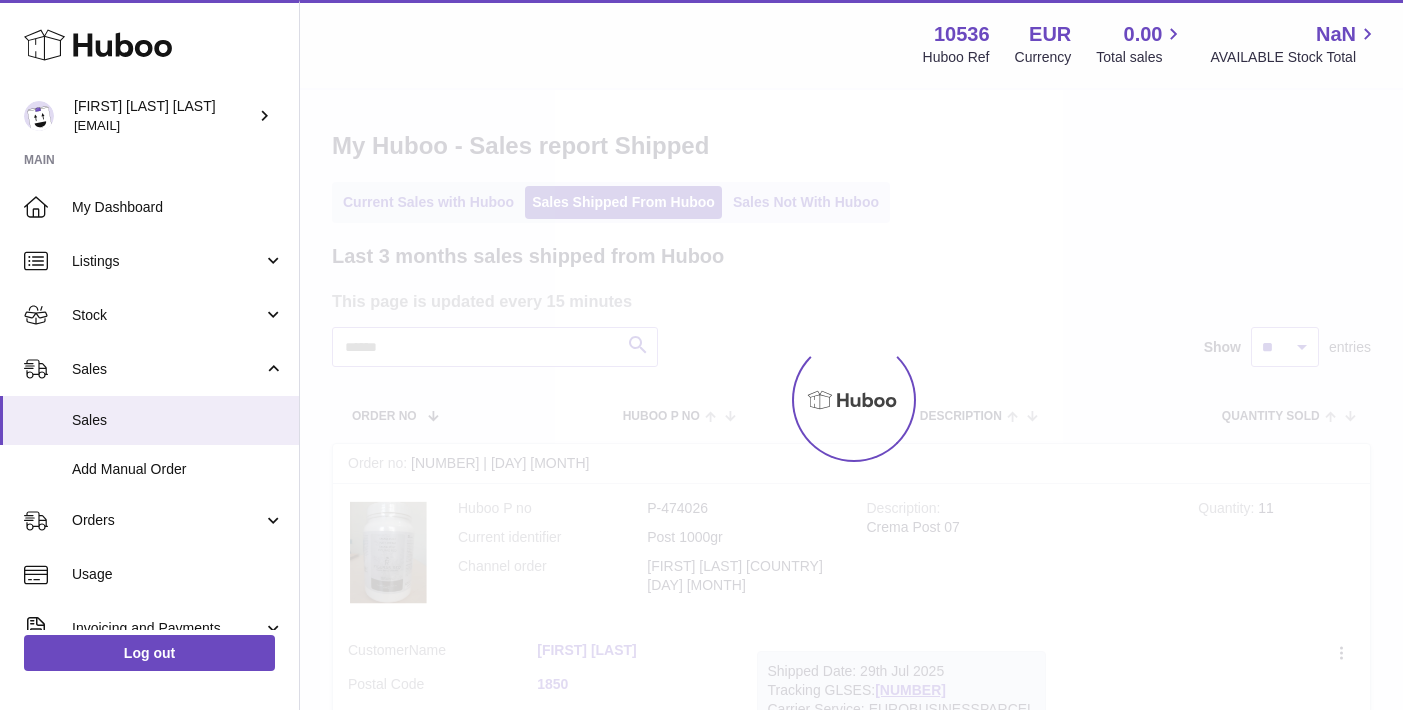 scroll, scrollTop: 0, scrollLeft: 0, axis: both 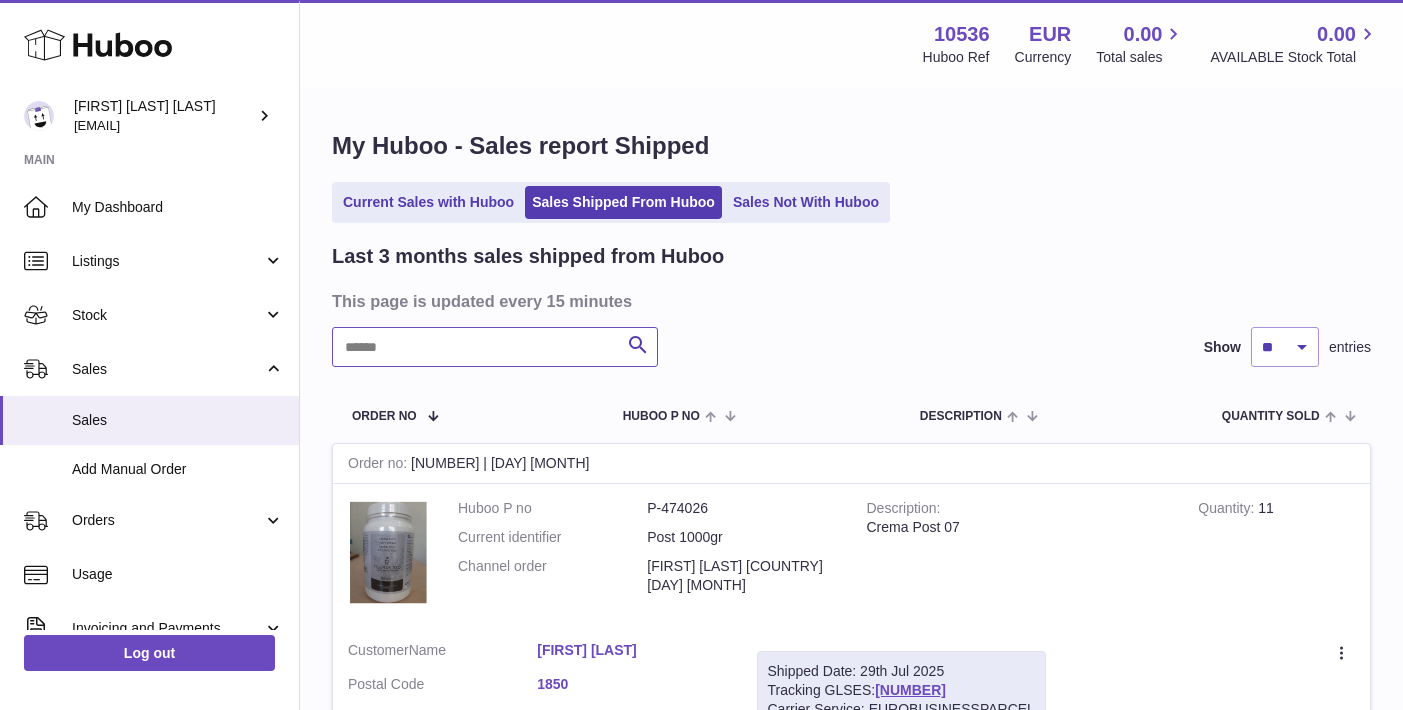 click at bounding box center [495, 347] 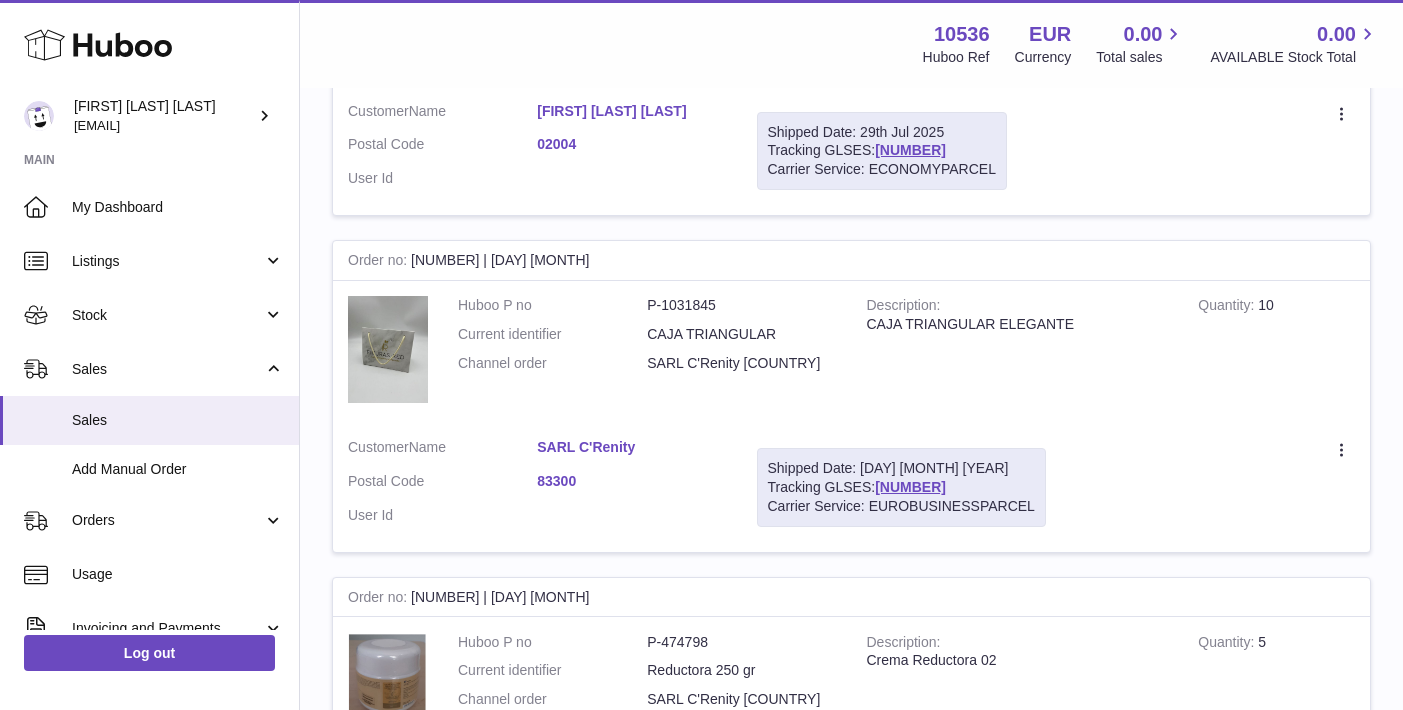 scroll, scrollTop: 1192, scrollLeft: 0, axis: vertical 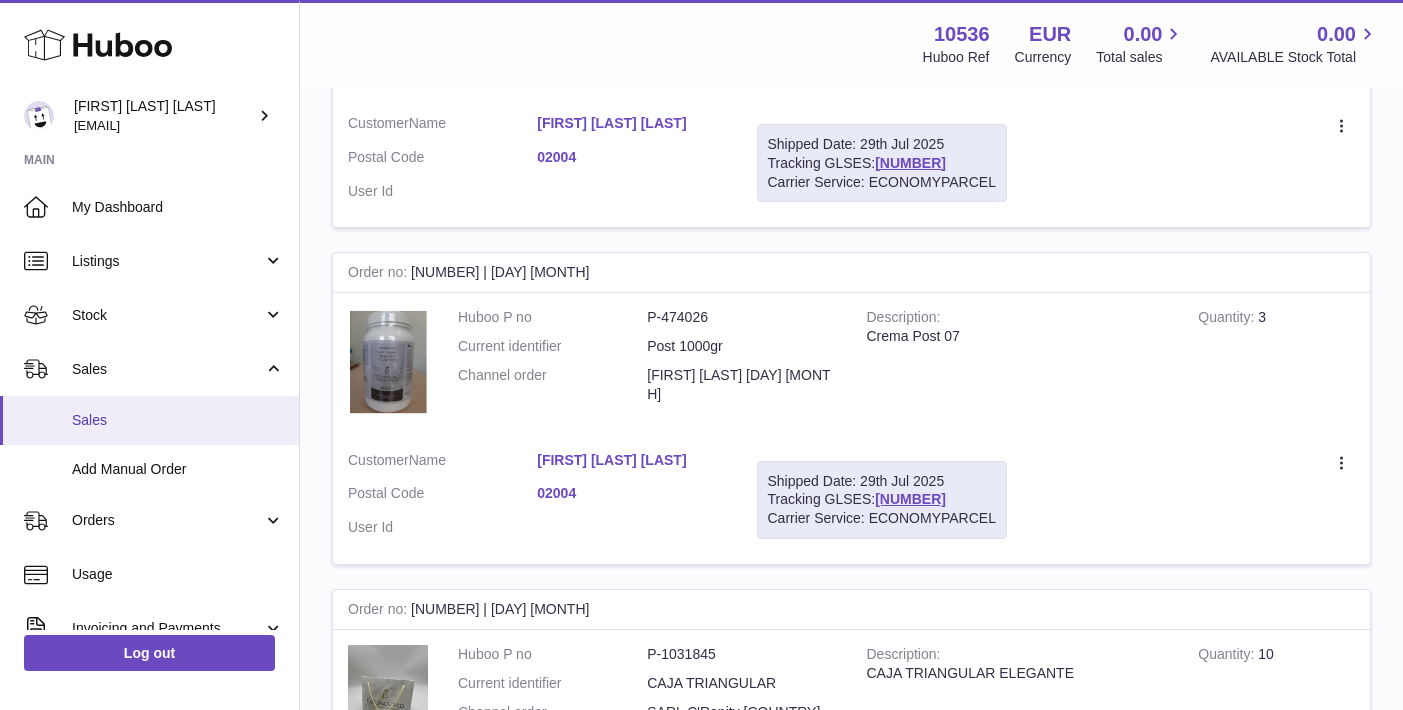 type on "***" 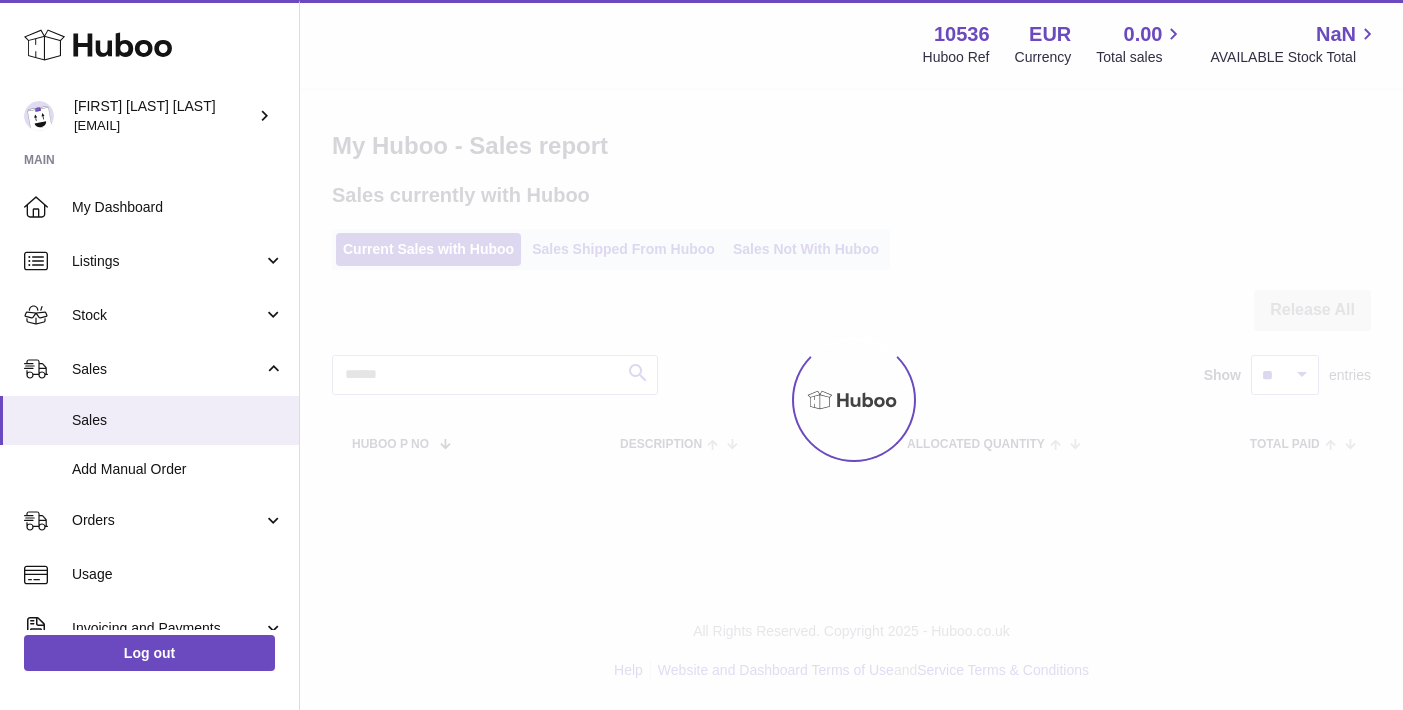 scroll, scrollTop: 0, scrollLeft: 0, axis: both 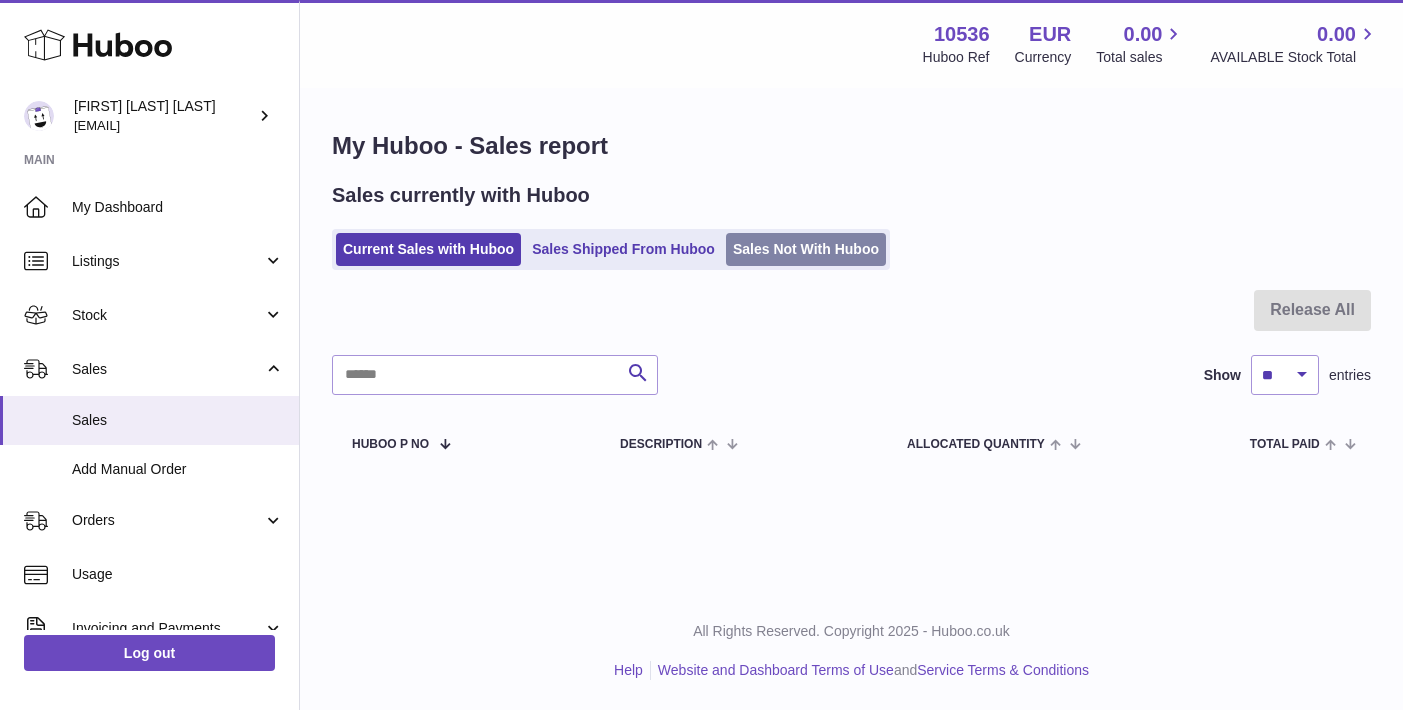 click on "Sales Not With Huboo" at bounding box center (806, 249) 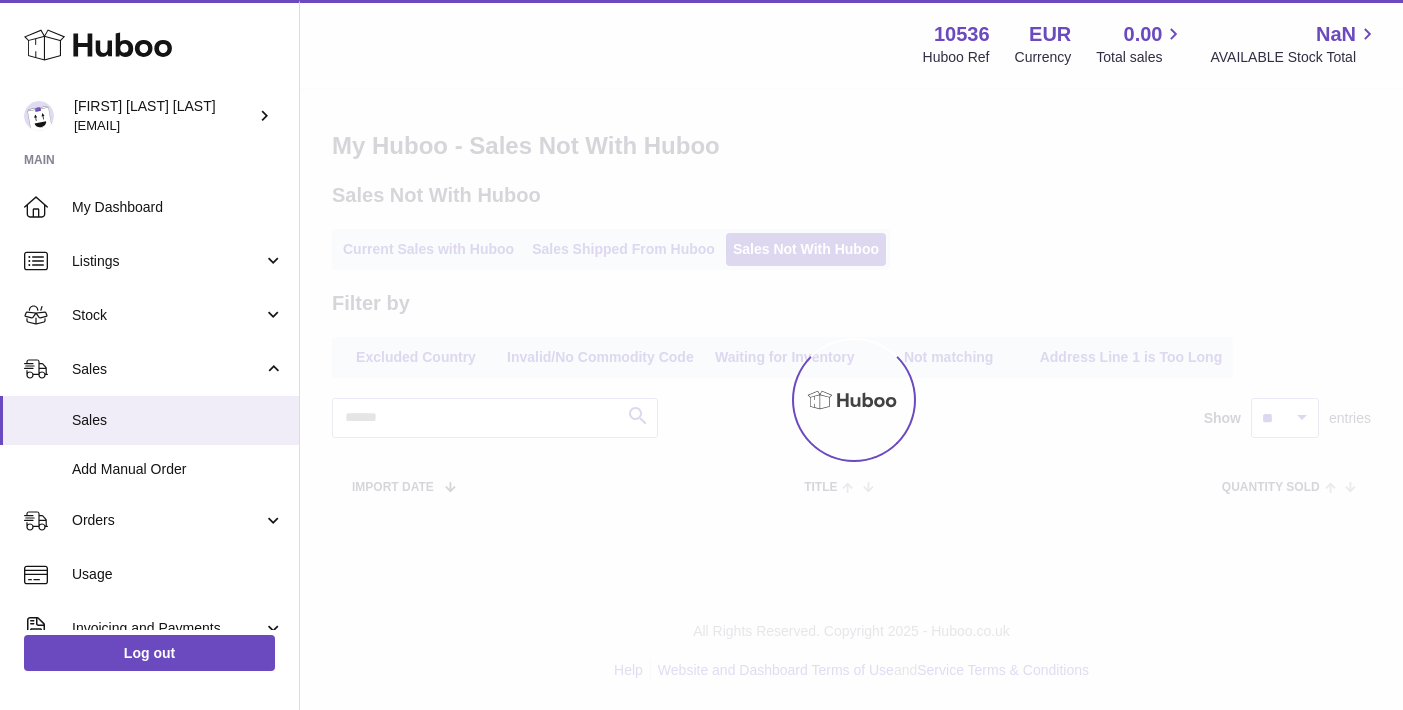 scroll, scrollTop: 0, scrollLeft: 0, axis: both 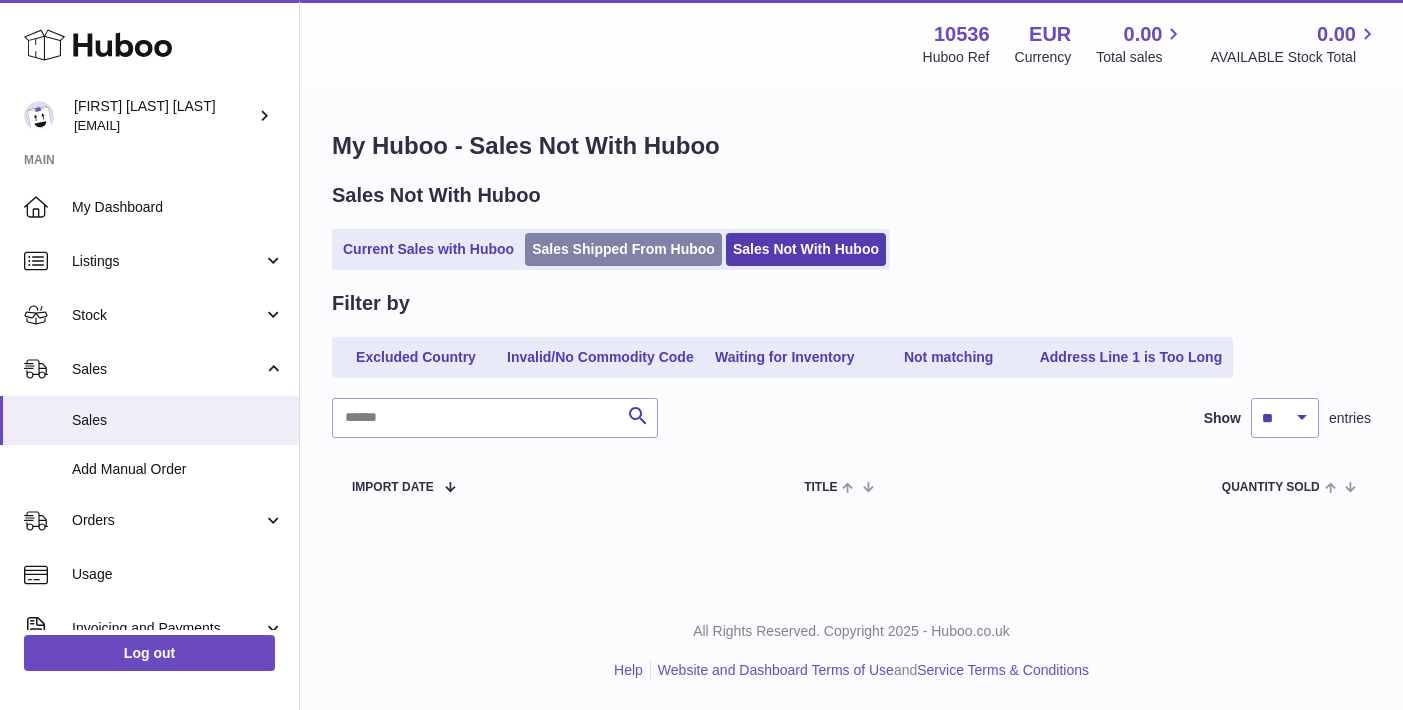 click on "Sales Shipped From Huboo" at bounding box center (623, 249) 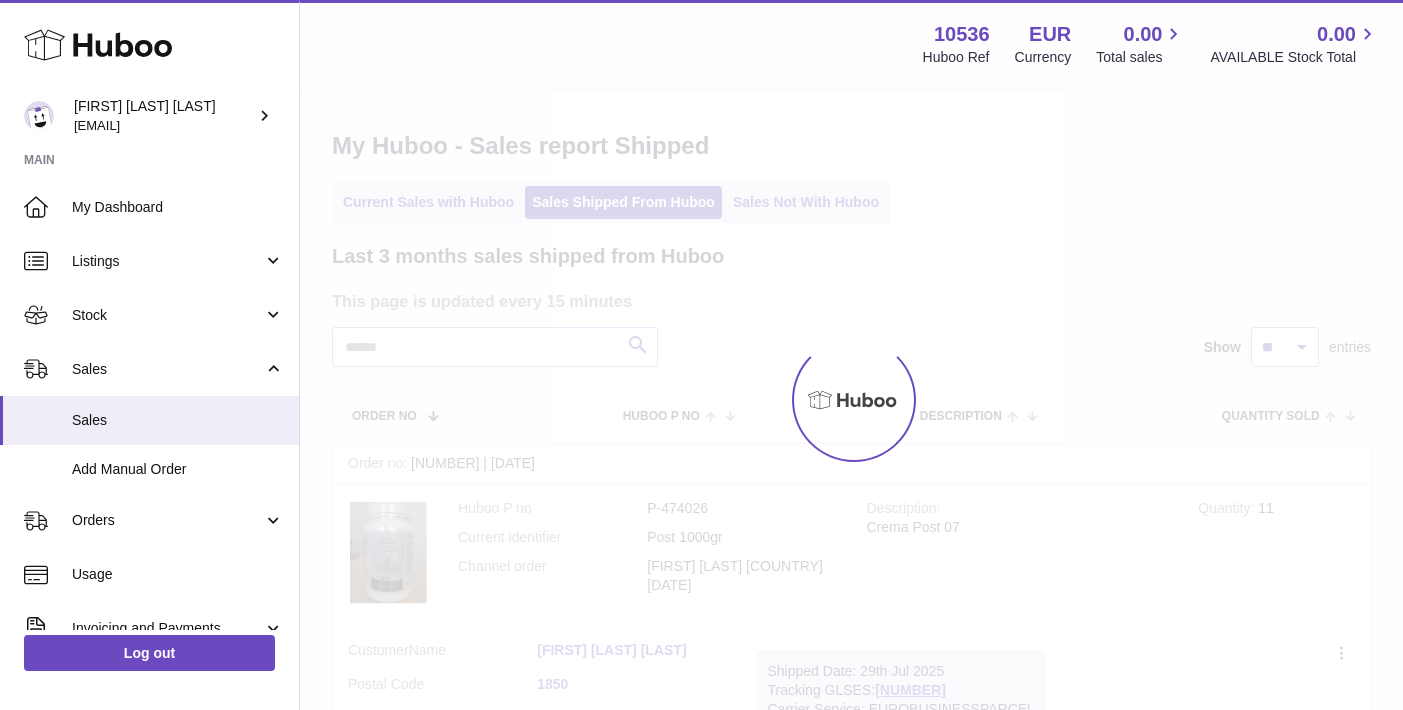 scroll, scrollTop: 0, scrollLeft: 0, axis: both 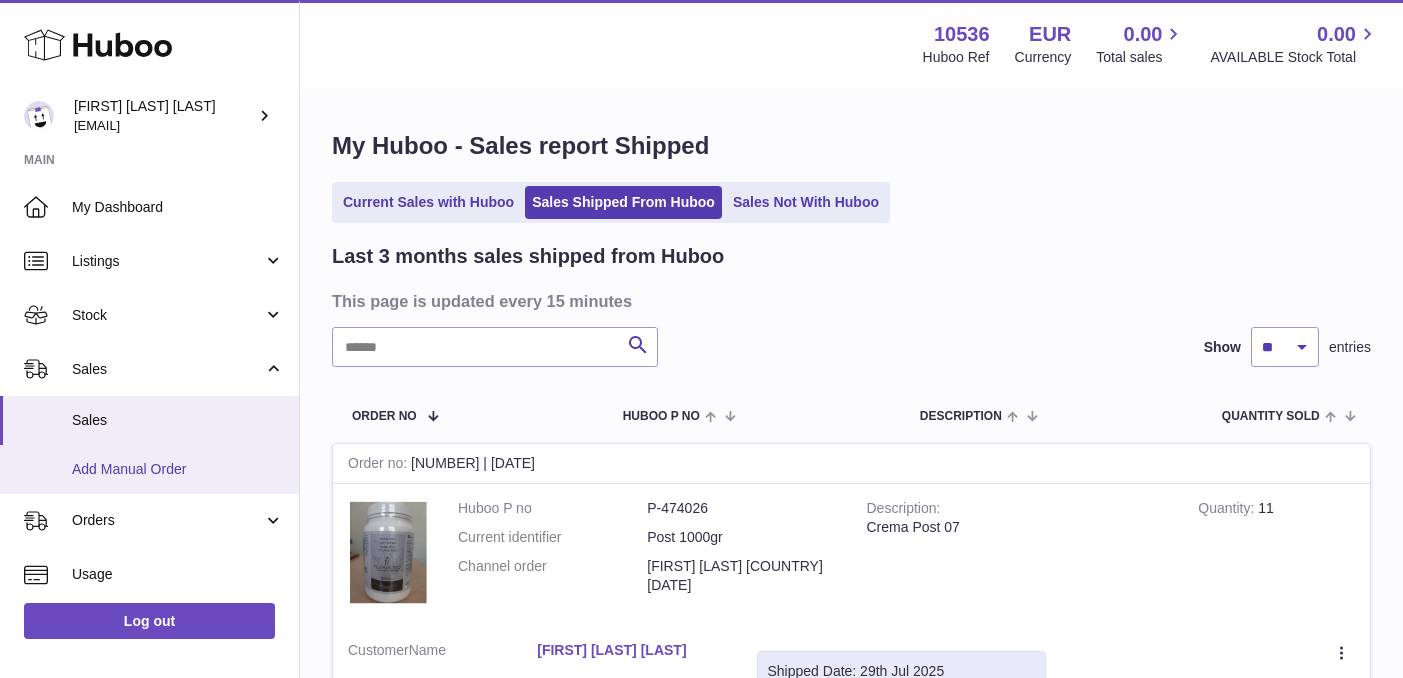 click on "Add Manual Order" at bounding box center (178, 469) 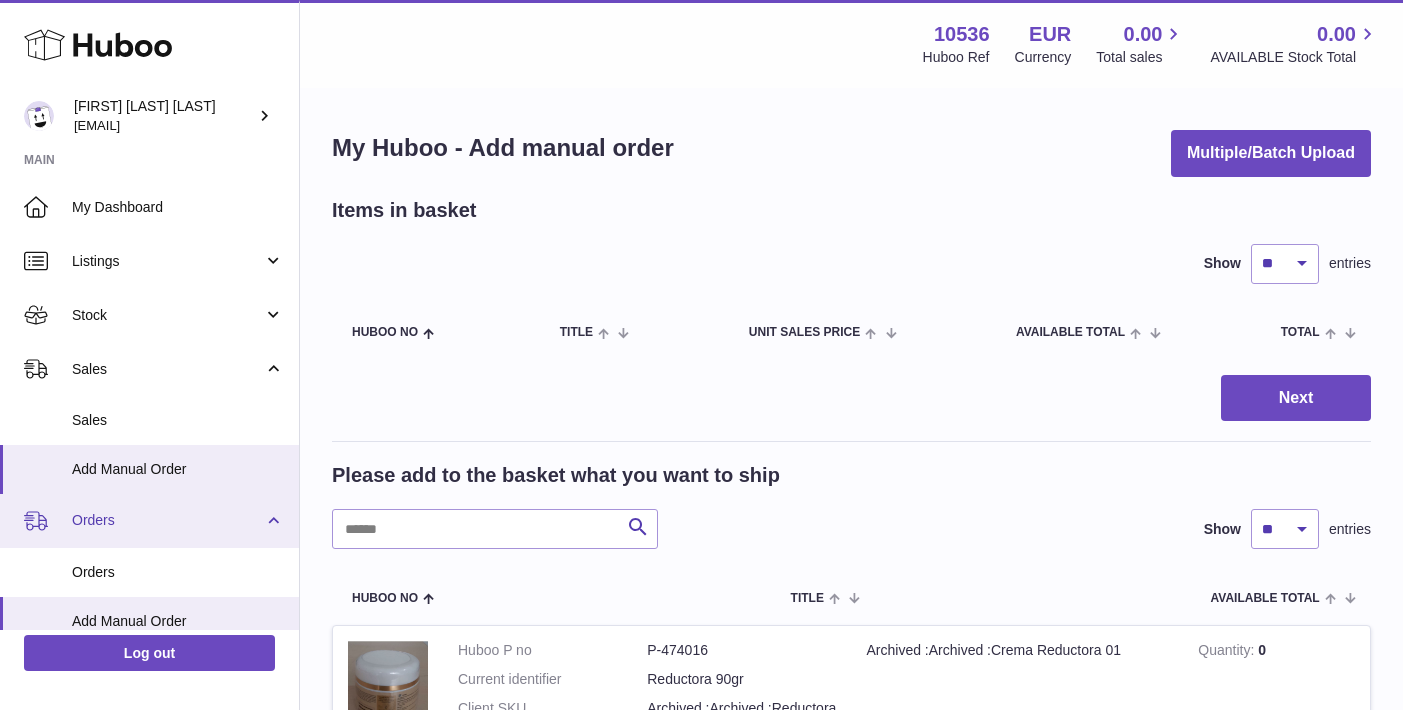 scroll, scrollTop: 0, scrollLeft: 0, axis: both 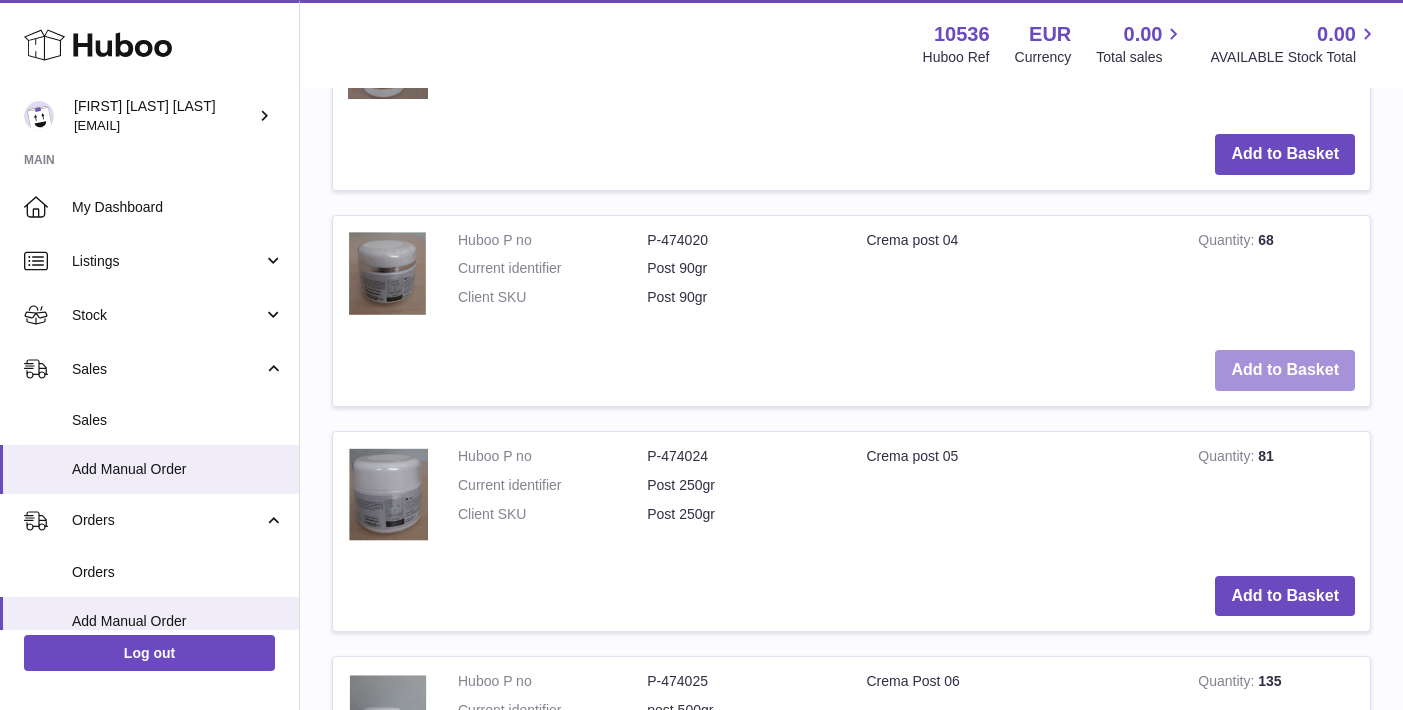 click on "Add to Basket" at bounding box center (1285, 370) 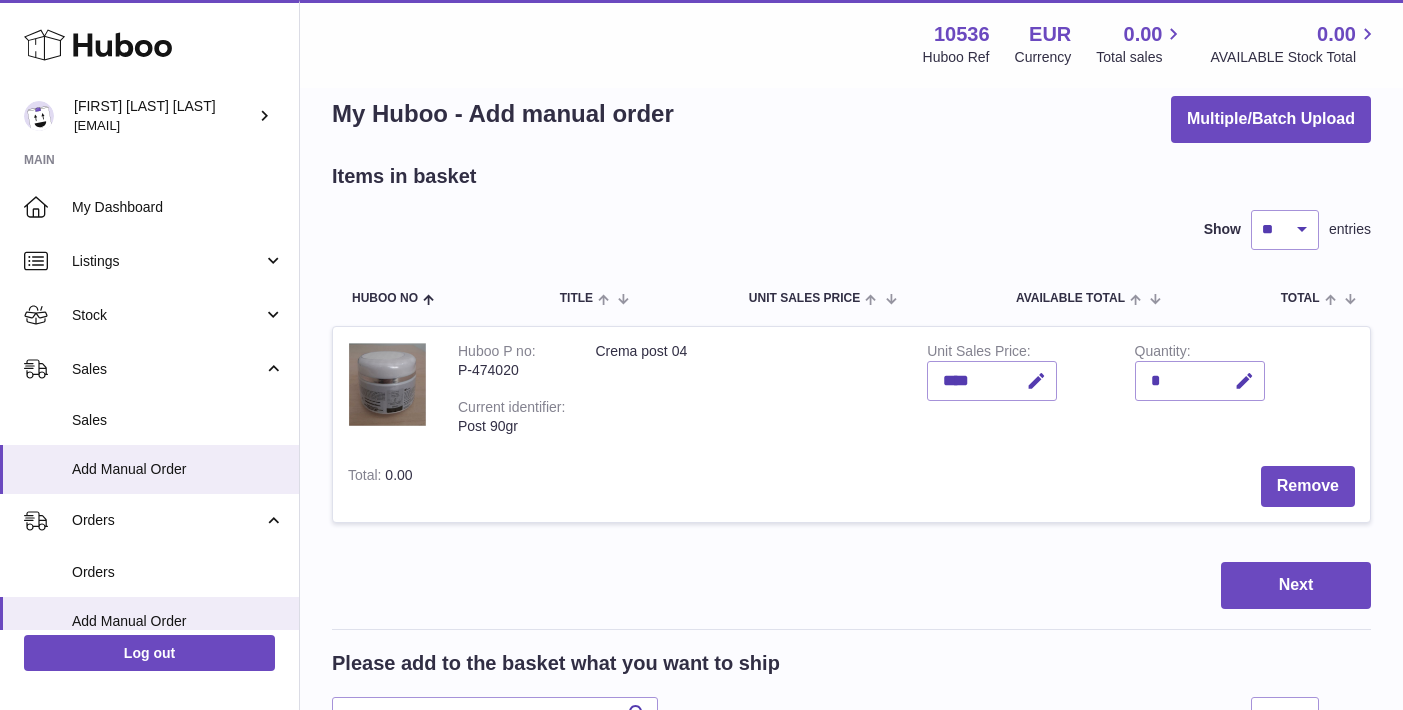 scroll, scrollTop: 57, scrollLeft: 0, axis: vertical 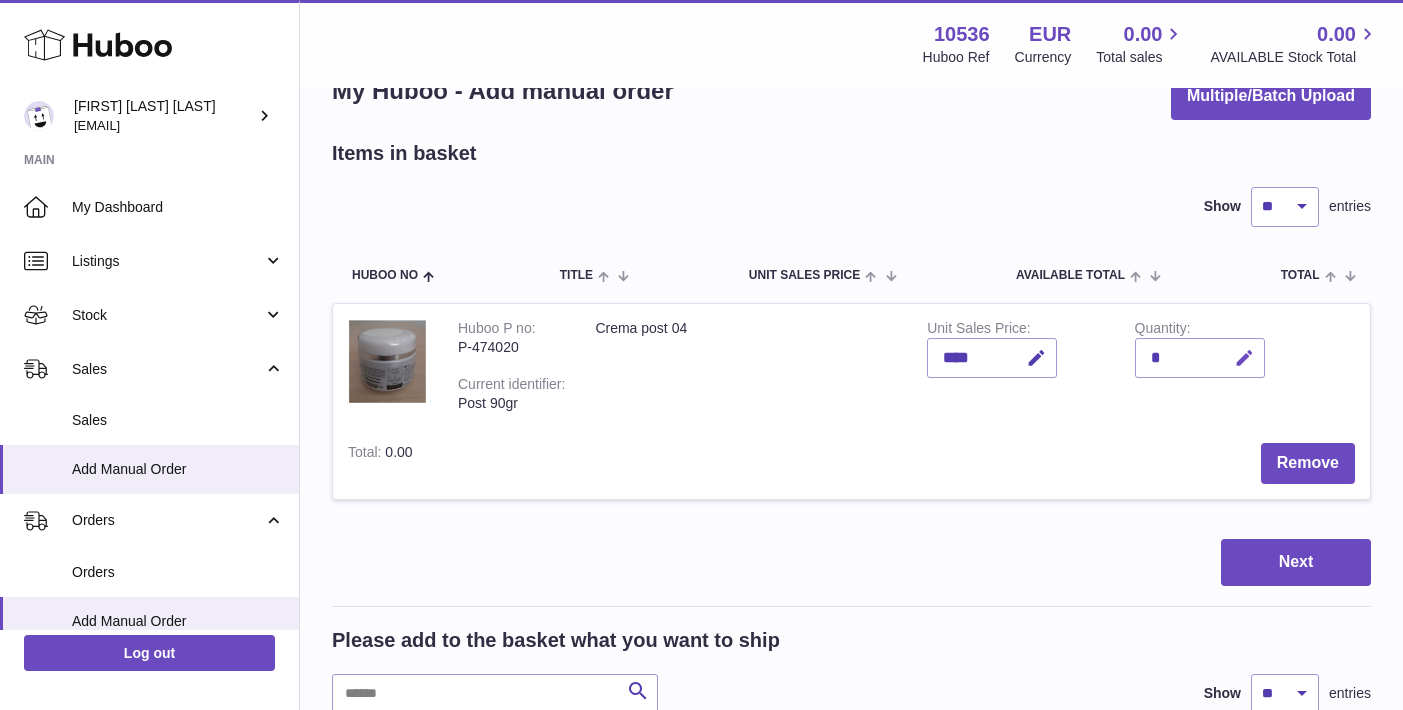 click at bounding box center (1241, 358) 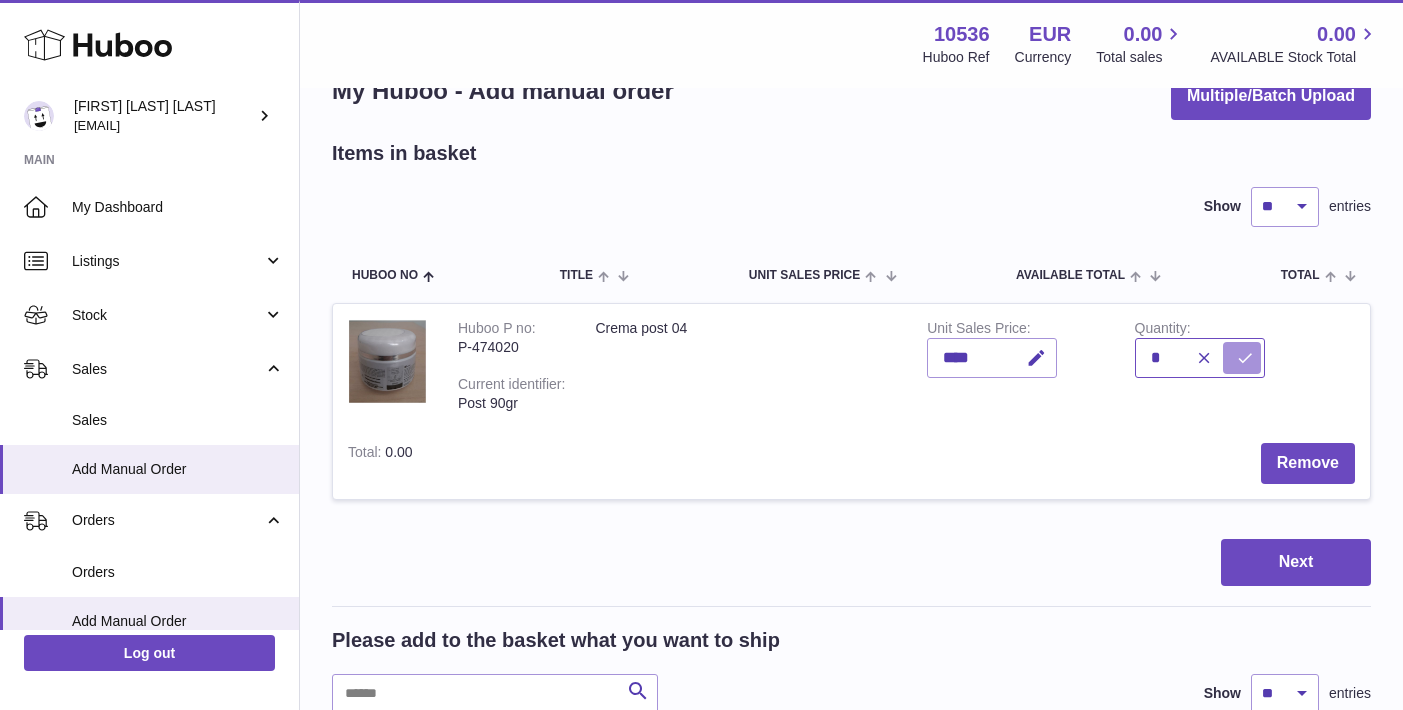 type on "*" 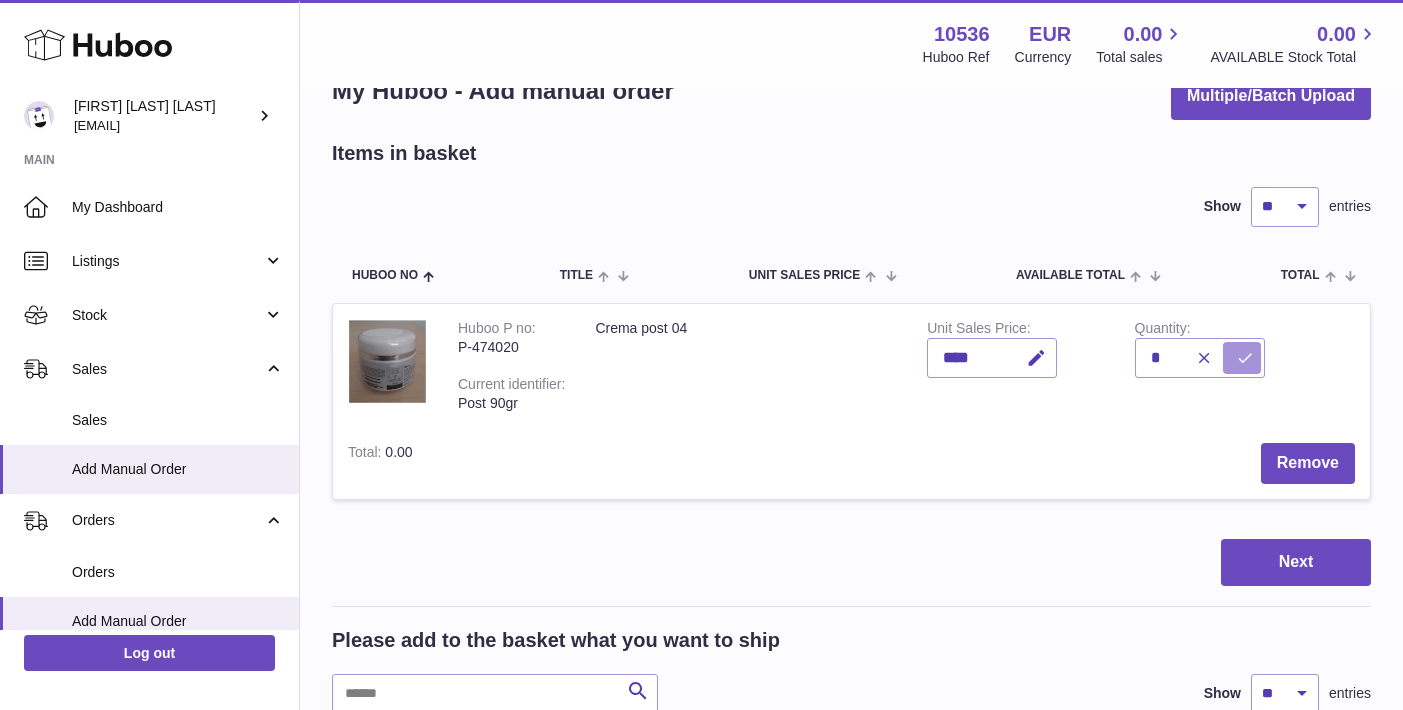 click at bounding box center (1242, 358) 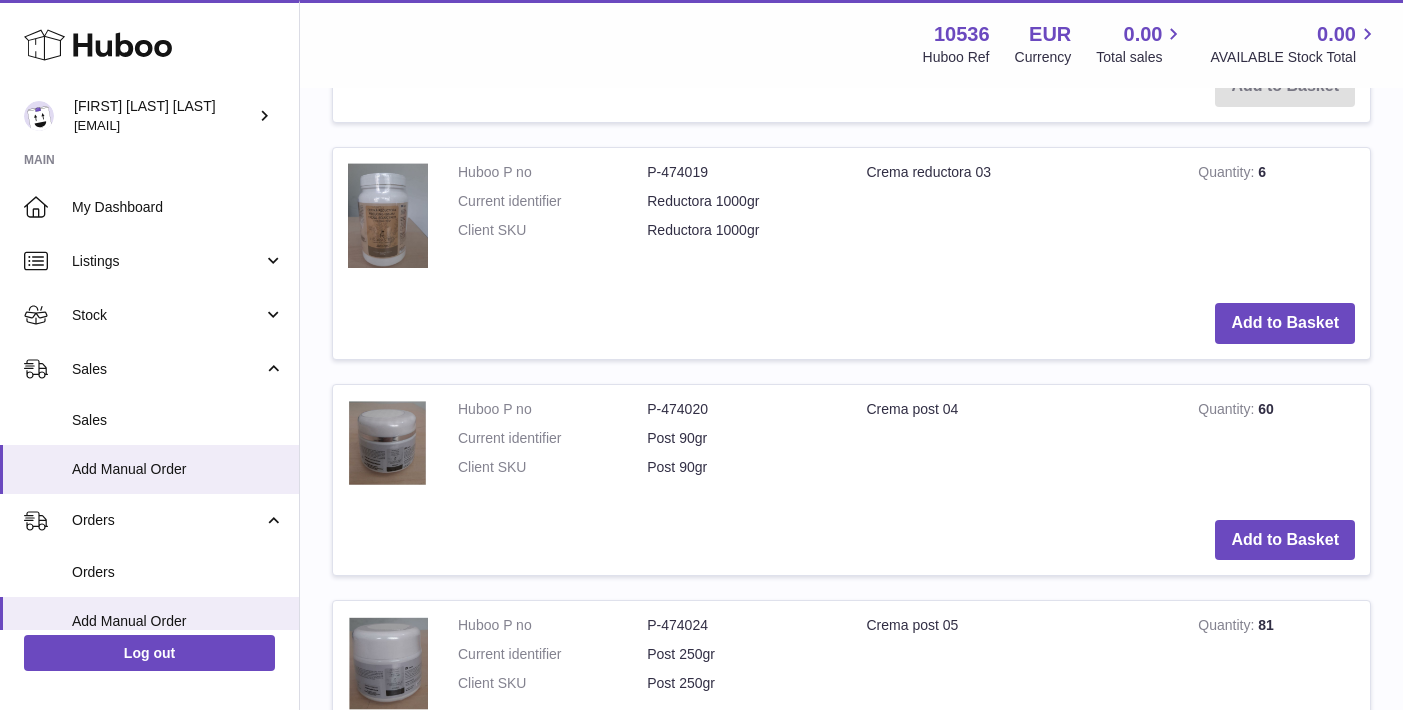 scroll, scrollTop: 1151, scrollLeft: 0, axis: vertical 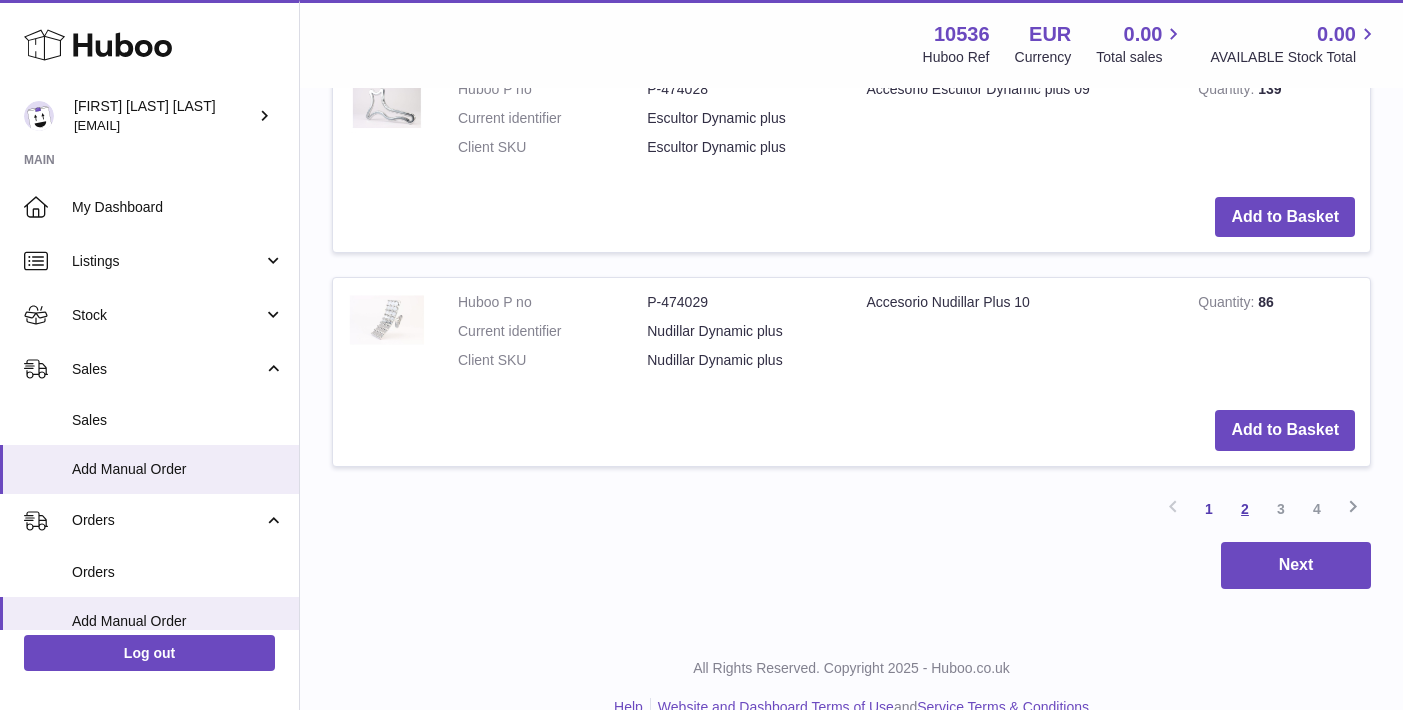 click on "2" at bounding box center (1245, 509) 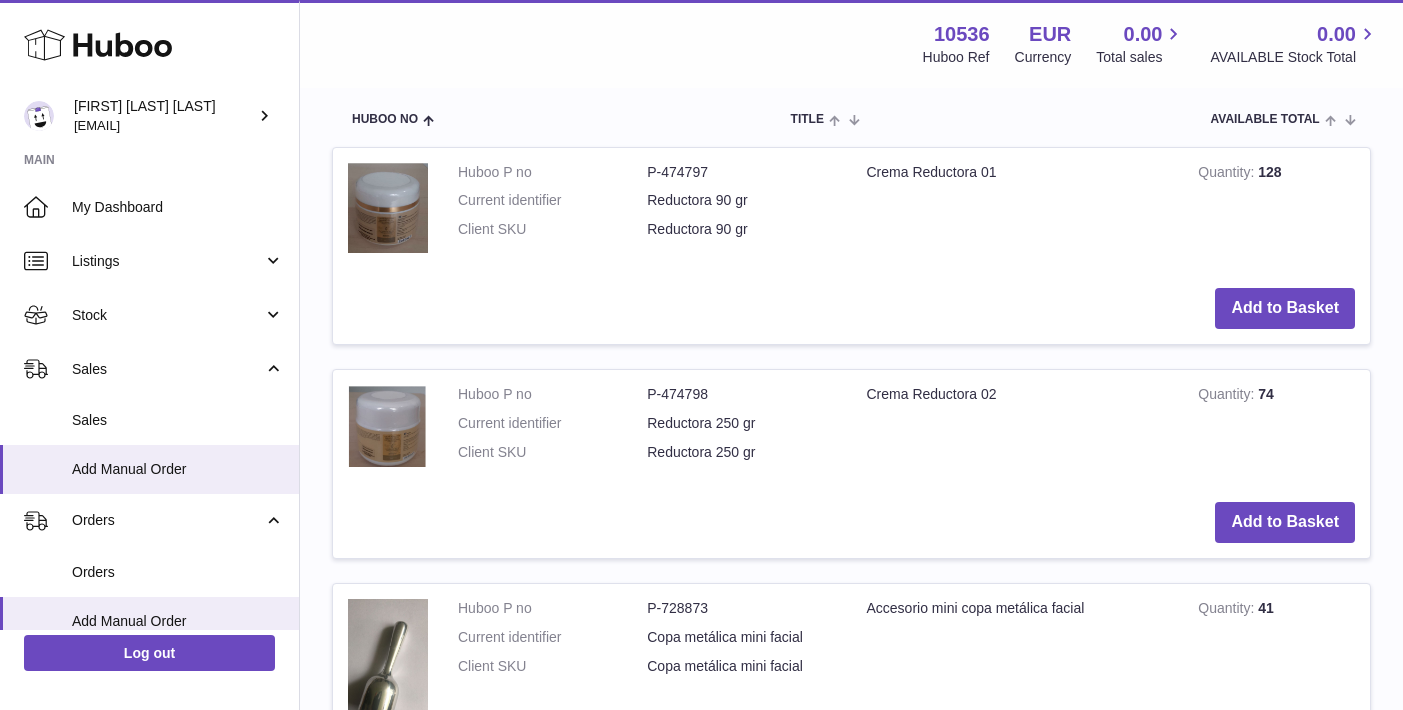 scroll, scrollTop: 700, scrollLeft: 0, axis: vertical 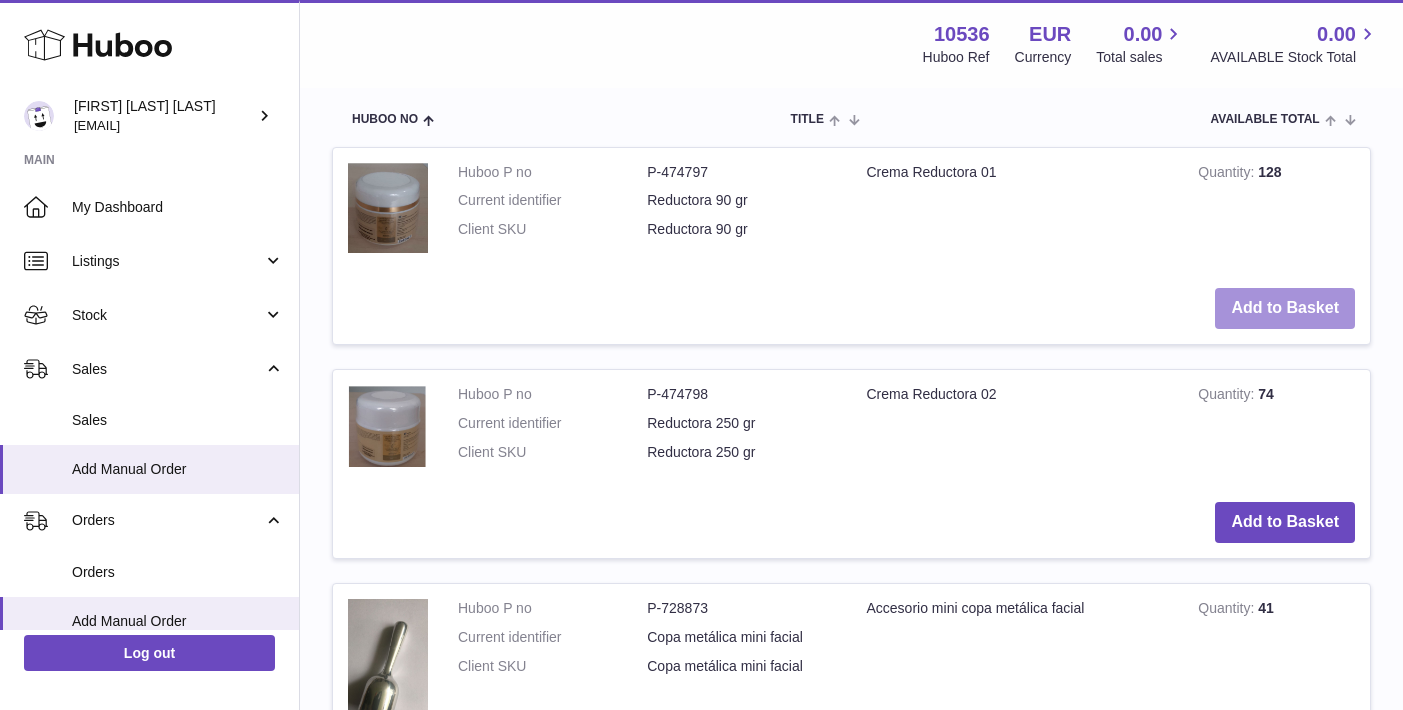 click on "Add to Basket" at bounding box center (1285, 308) 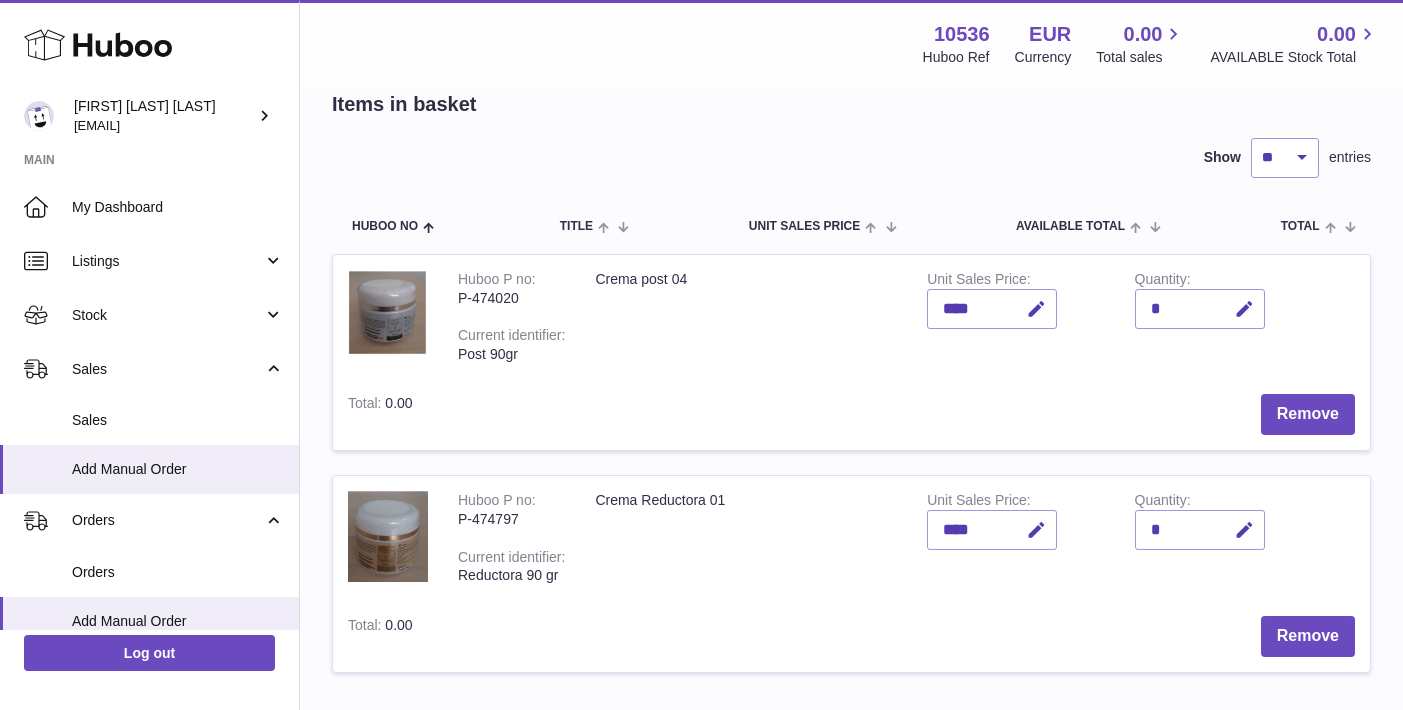 scroll, scrollTop: 205, scrollLeft: 0, axis: vertical 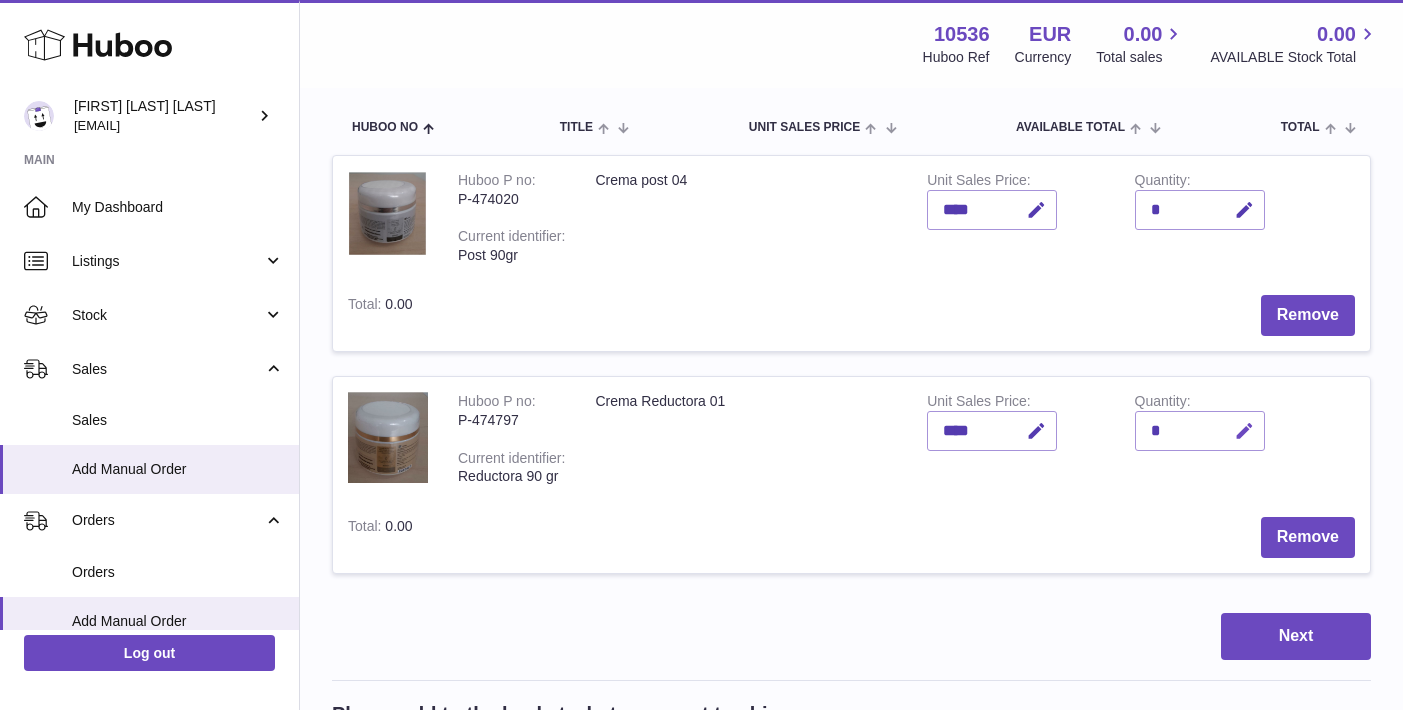 click at bounding box center [1241, 431] 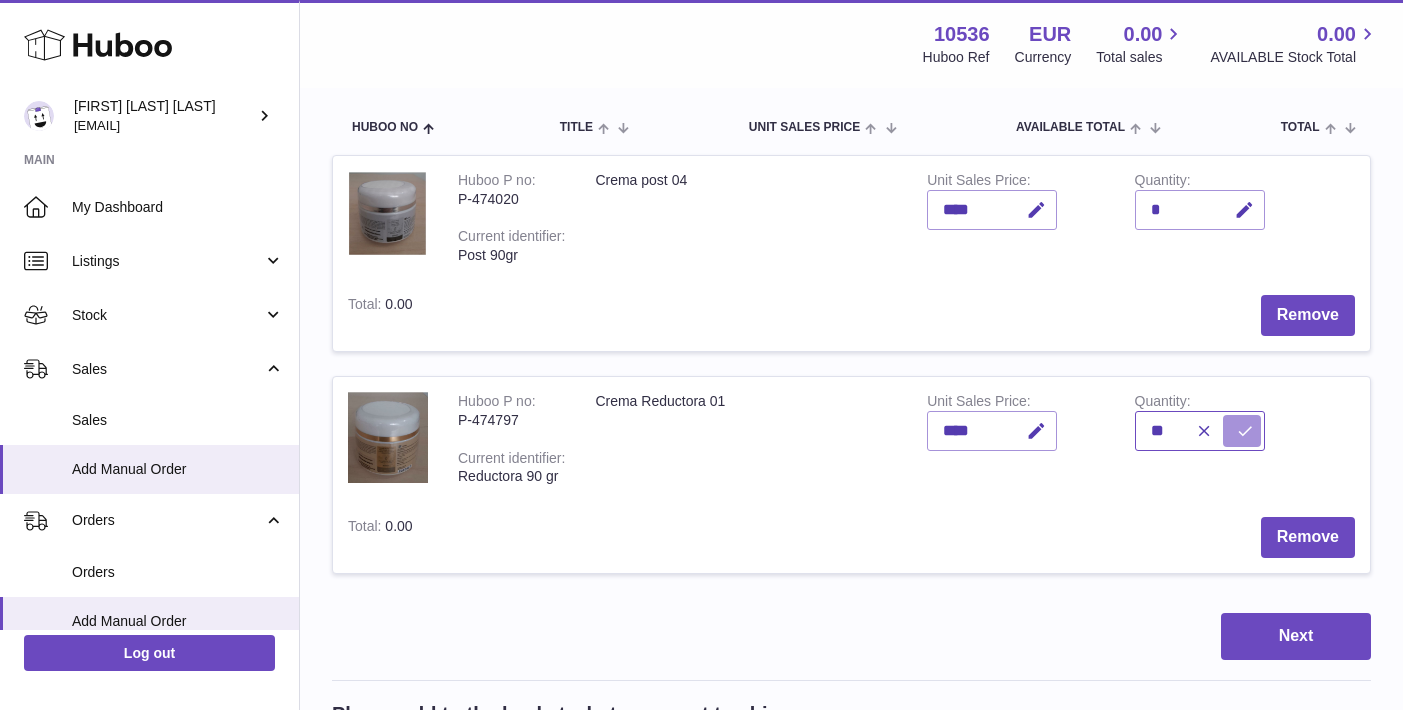 type on "**" 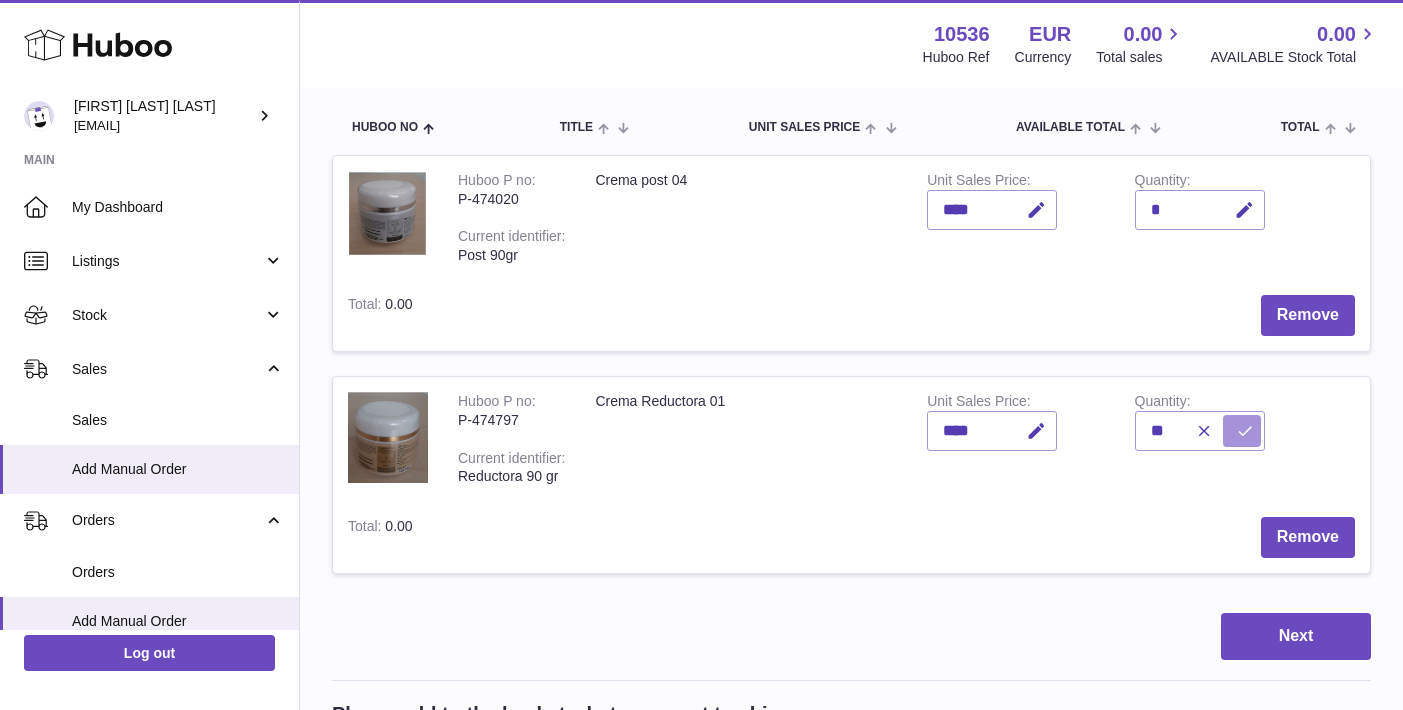 click at bounding box center [1245, 431] 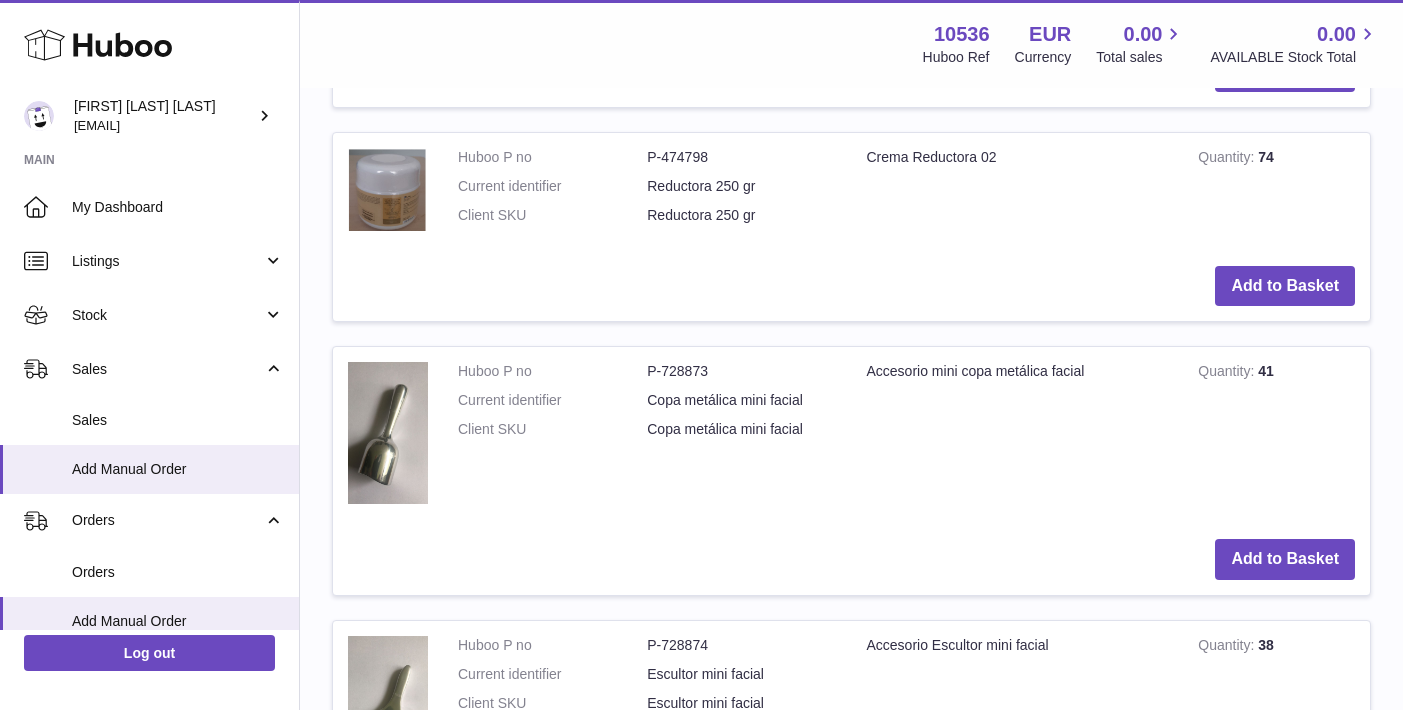 scroll, scrollTop: 1163, scrollLeft: 0, axis: vertical 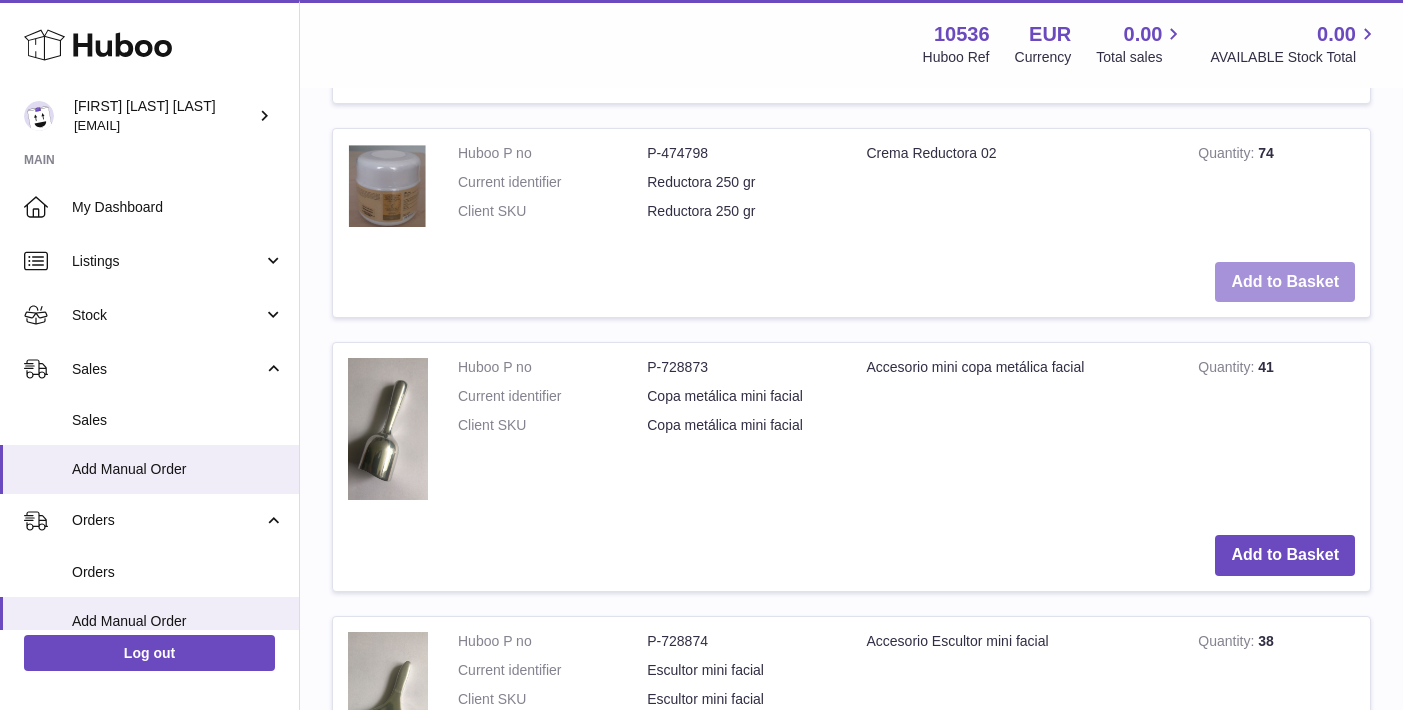 click on "Add to Basket" at bounding box center (1285, 282) 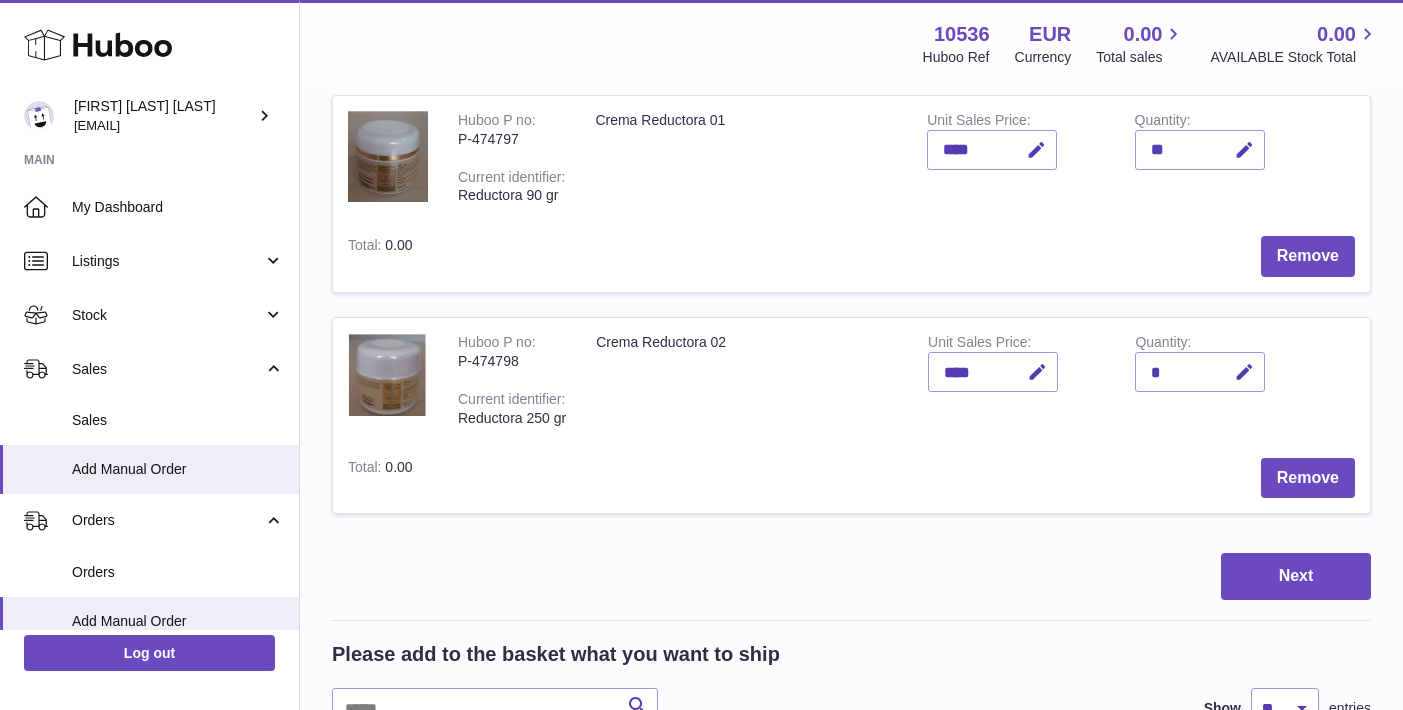 scroll, scrollTop: 486, scrollLeft: 0, axis: vertical 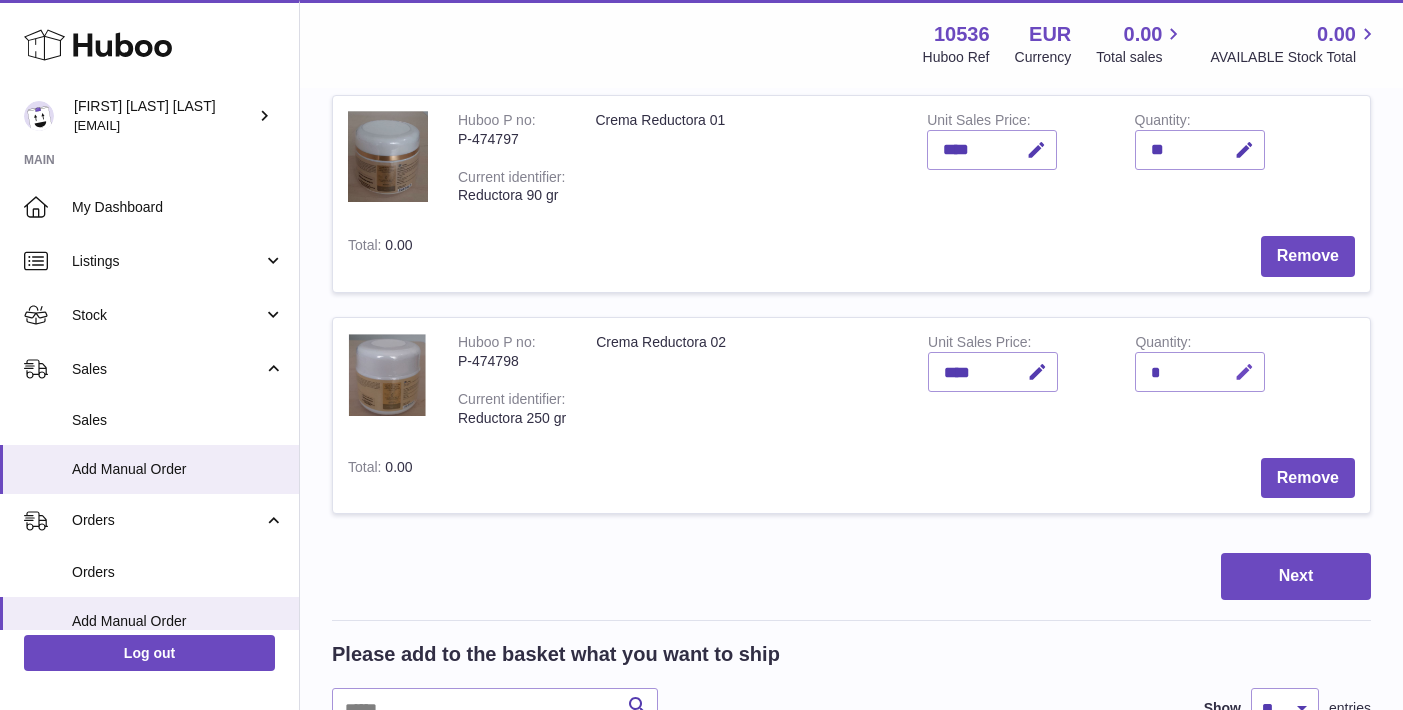 click at bounding box center (1241, 372) 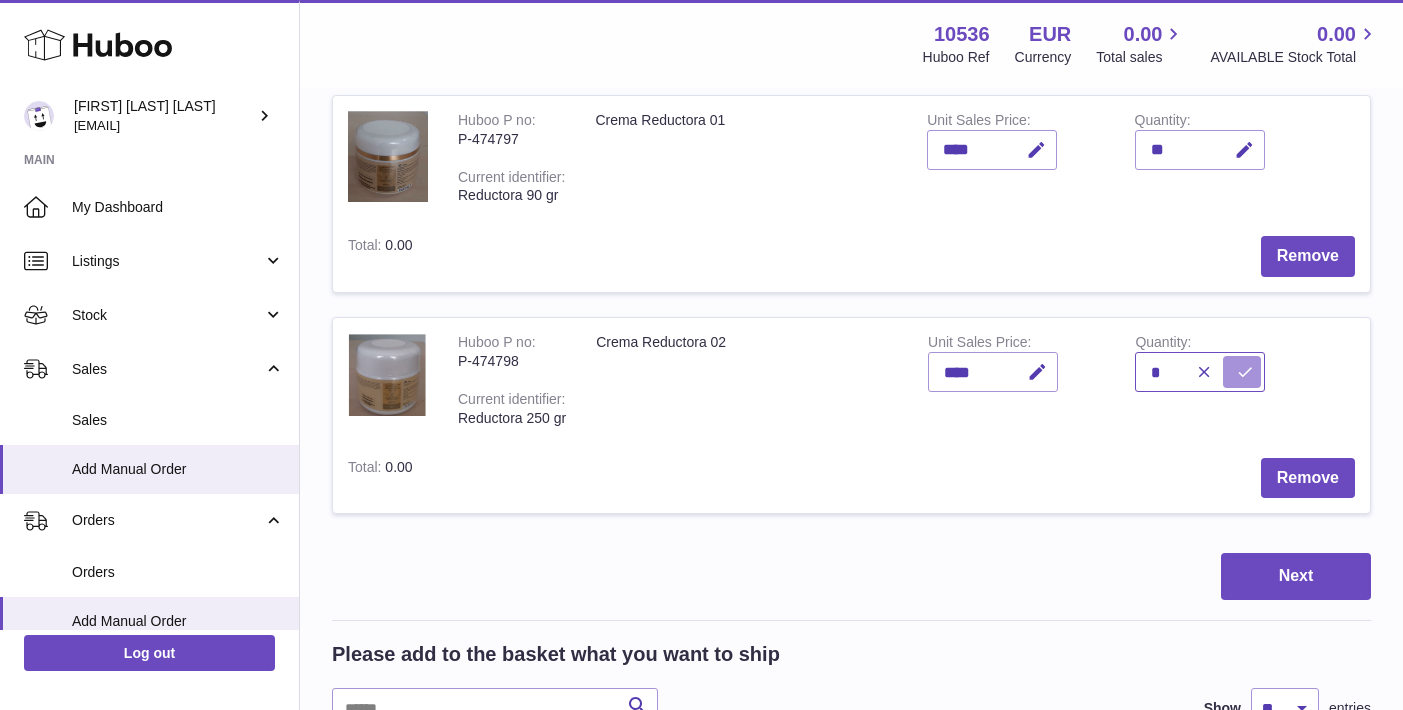 type on "*" 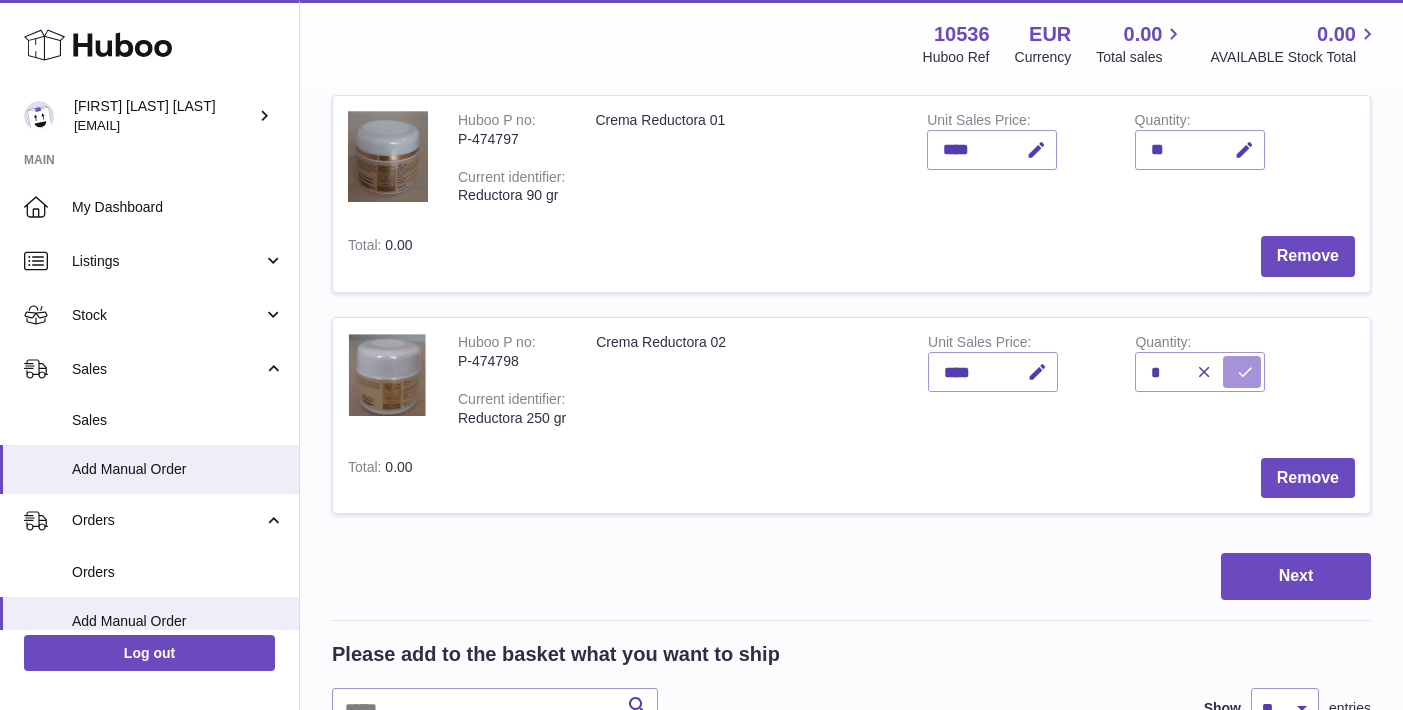 click at bounding box center (1245, 372) 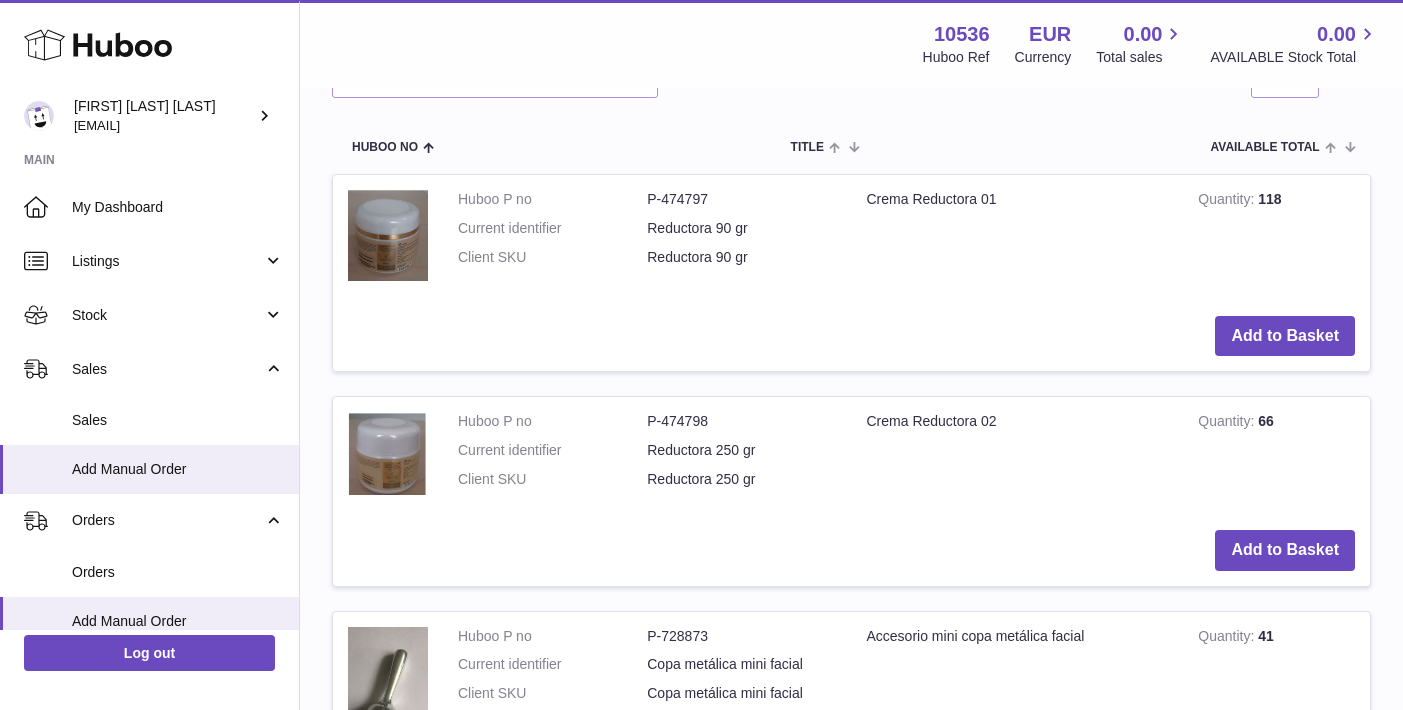 scroll, scrollTop: 1161, scrollLeft: 0, axis: vertical 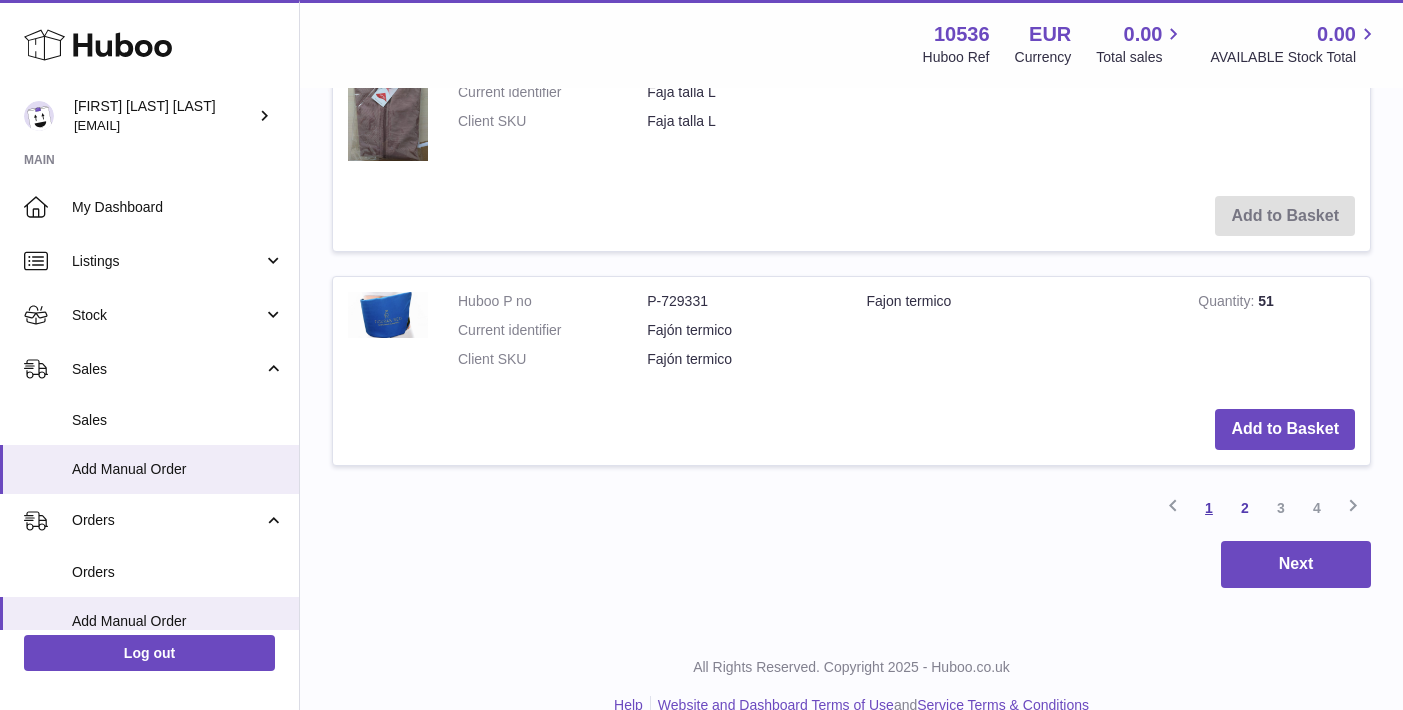 click on "1" at bounding box center [1209, 508] 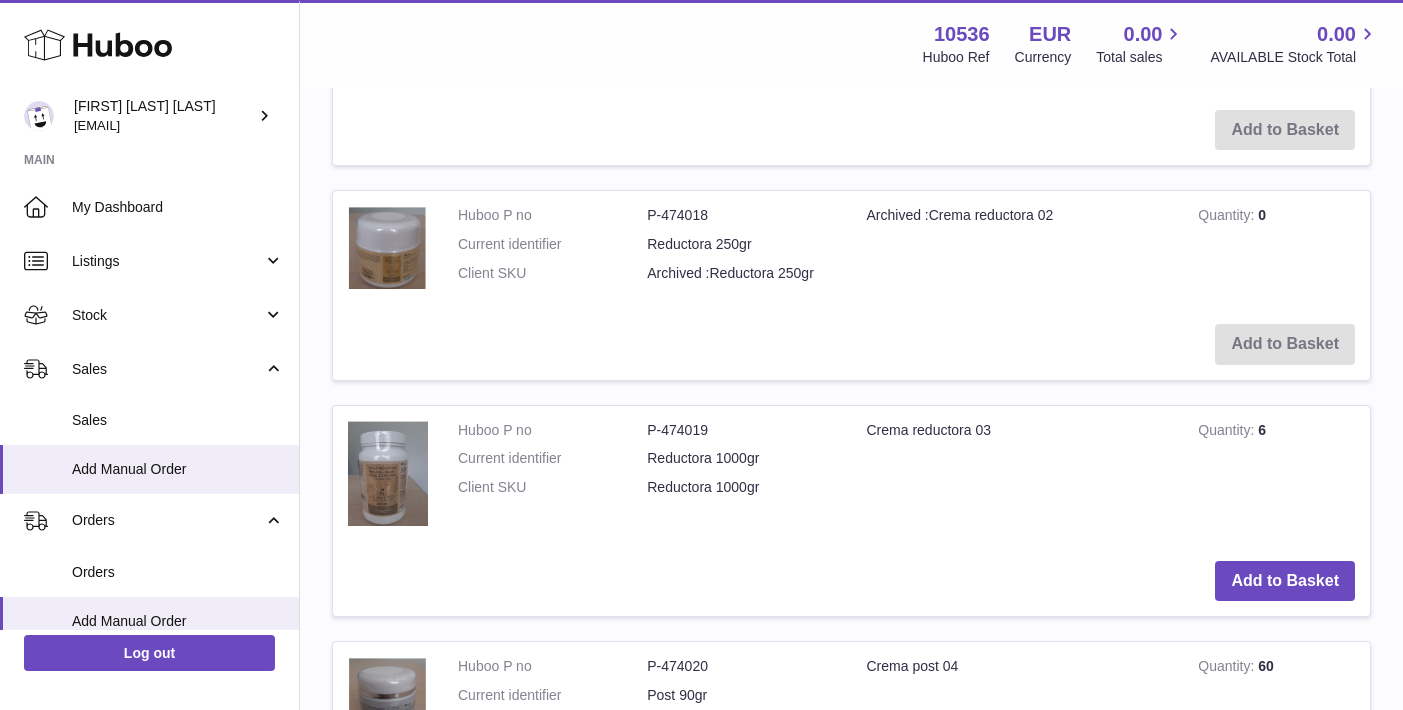 scroll, scrollTop: 1400, scrollLeft: 0, axis: vertical 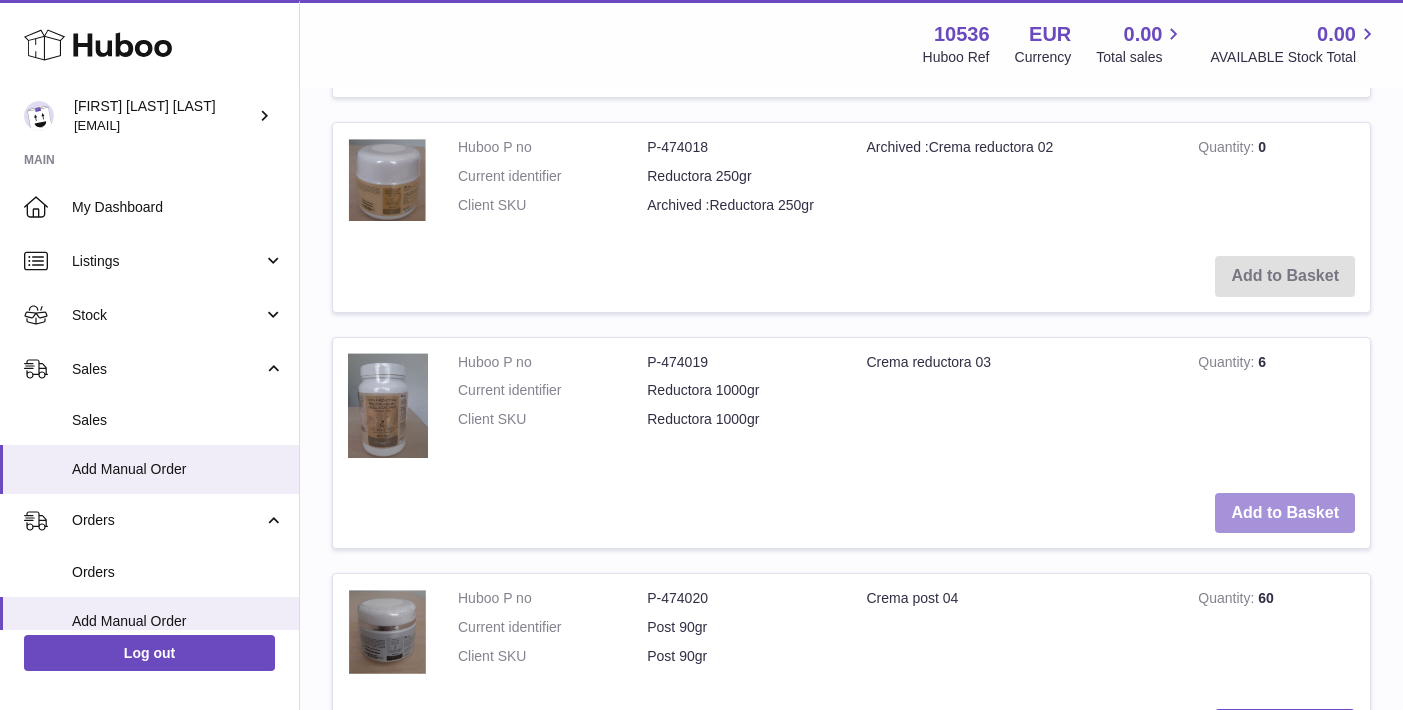 click on "Add to Basket" at bounding box center [1285, 513] 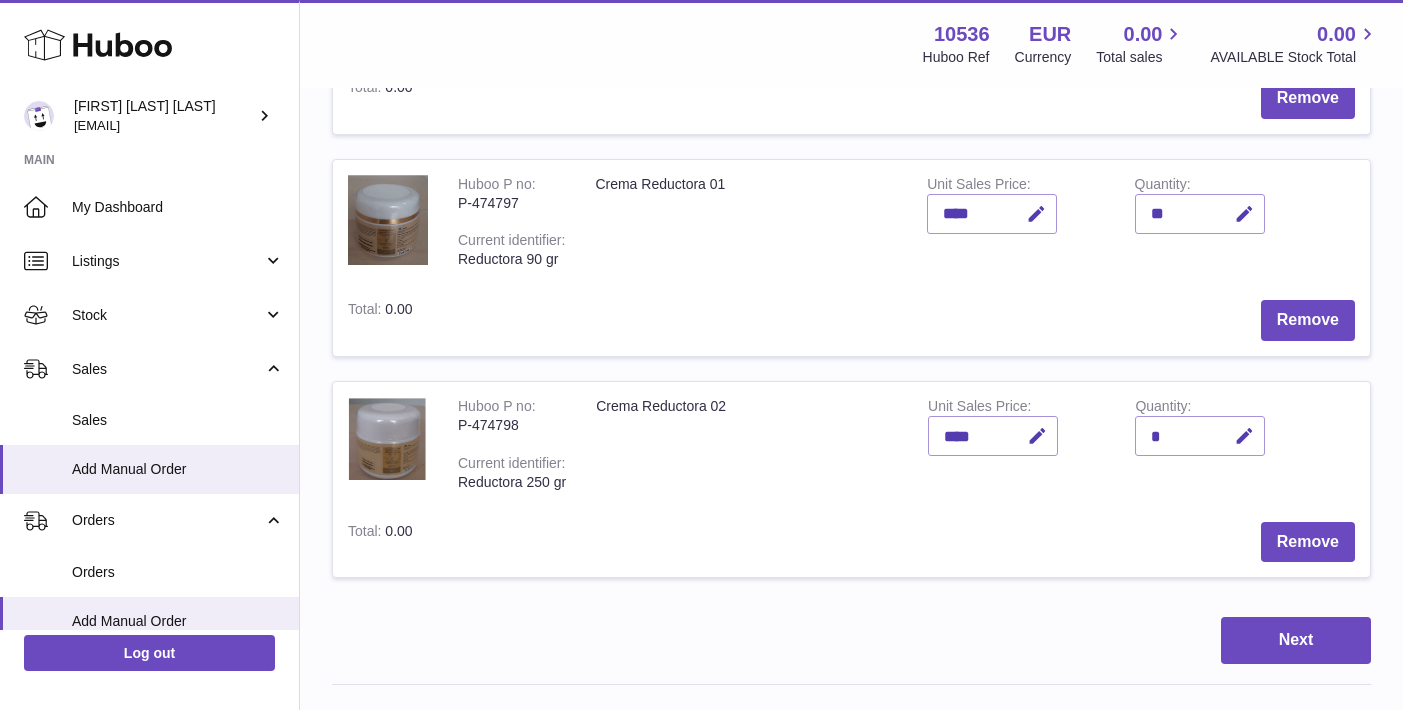 scroll, scrollTop: 713, scrollLeft: 0, axis: vertical 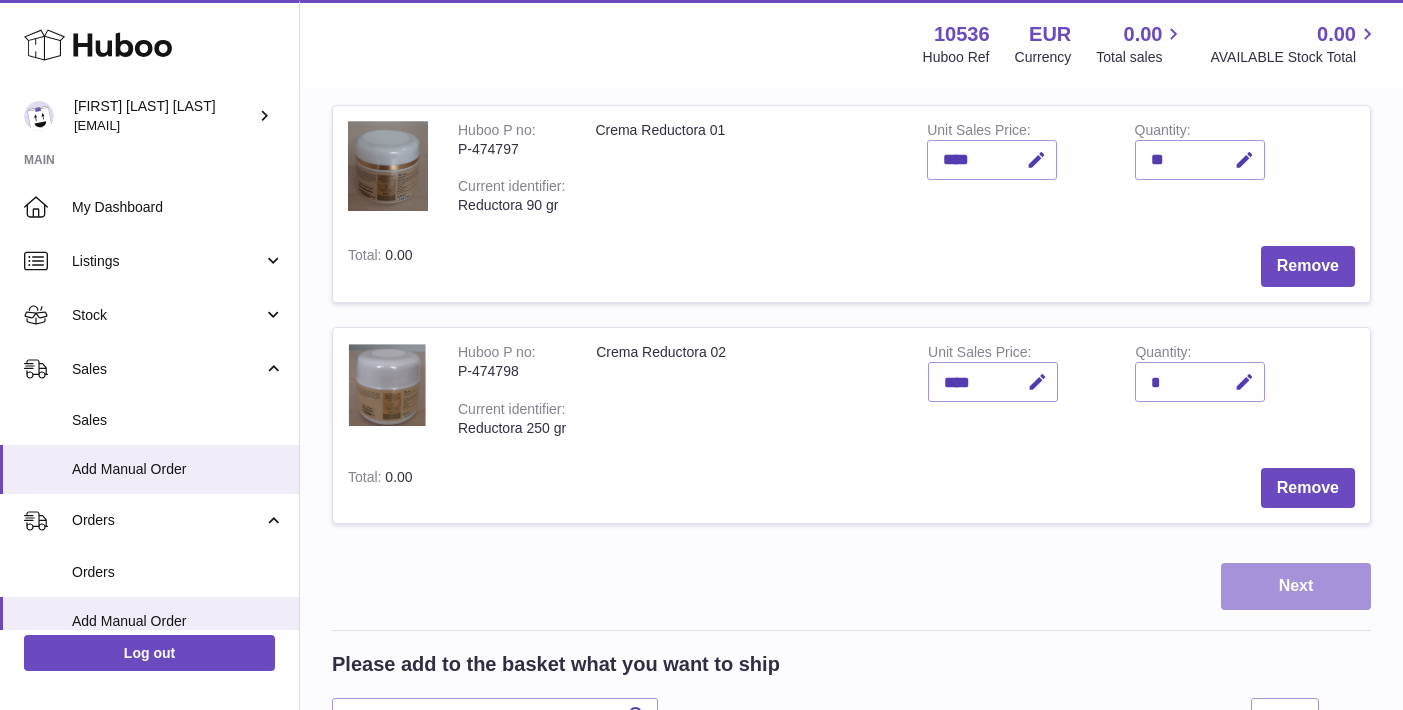 click on "Next" at bounding box center (1296, 586) 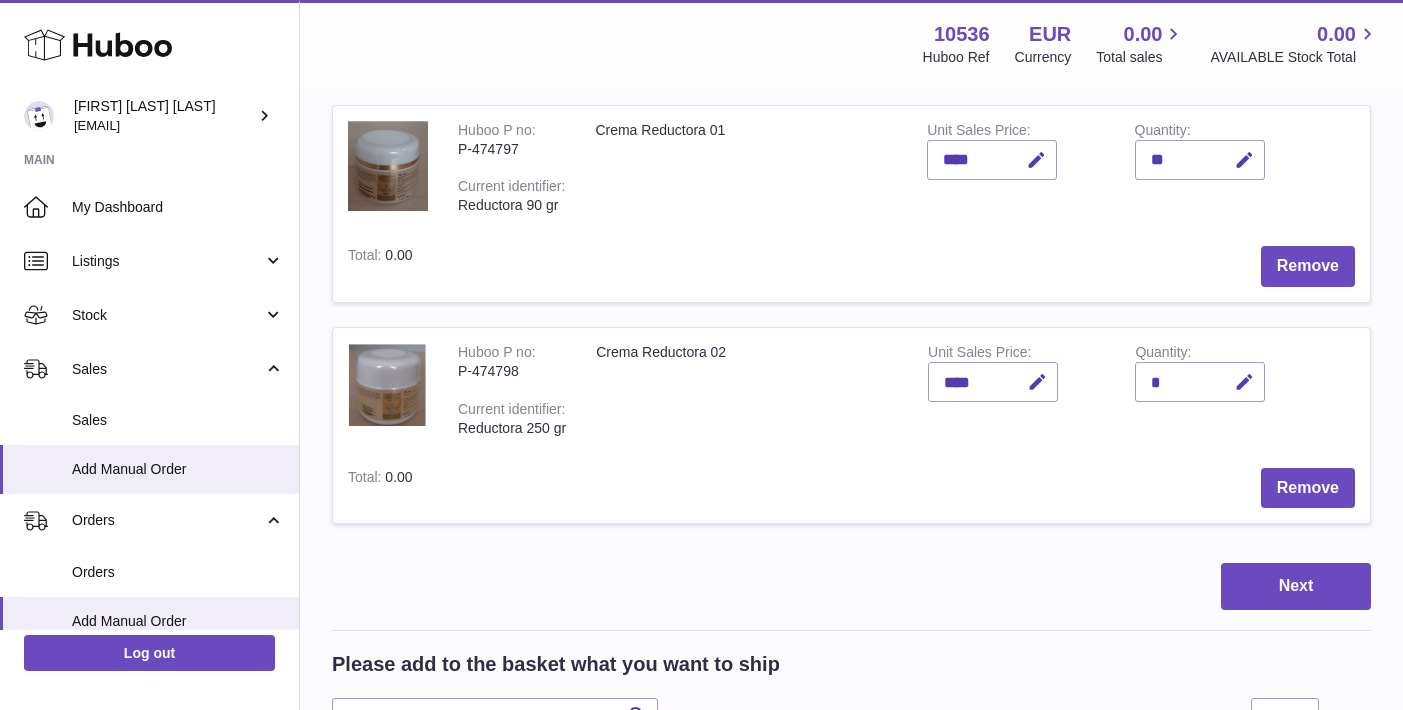 scroll, scrollTop: 0, scrollLeft: 0, axis: both 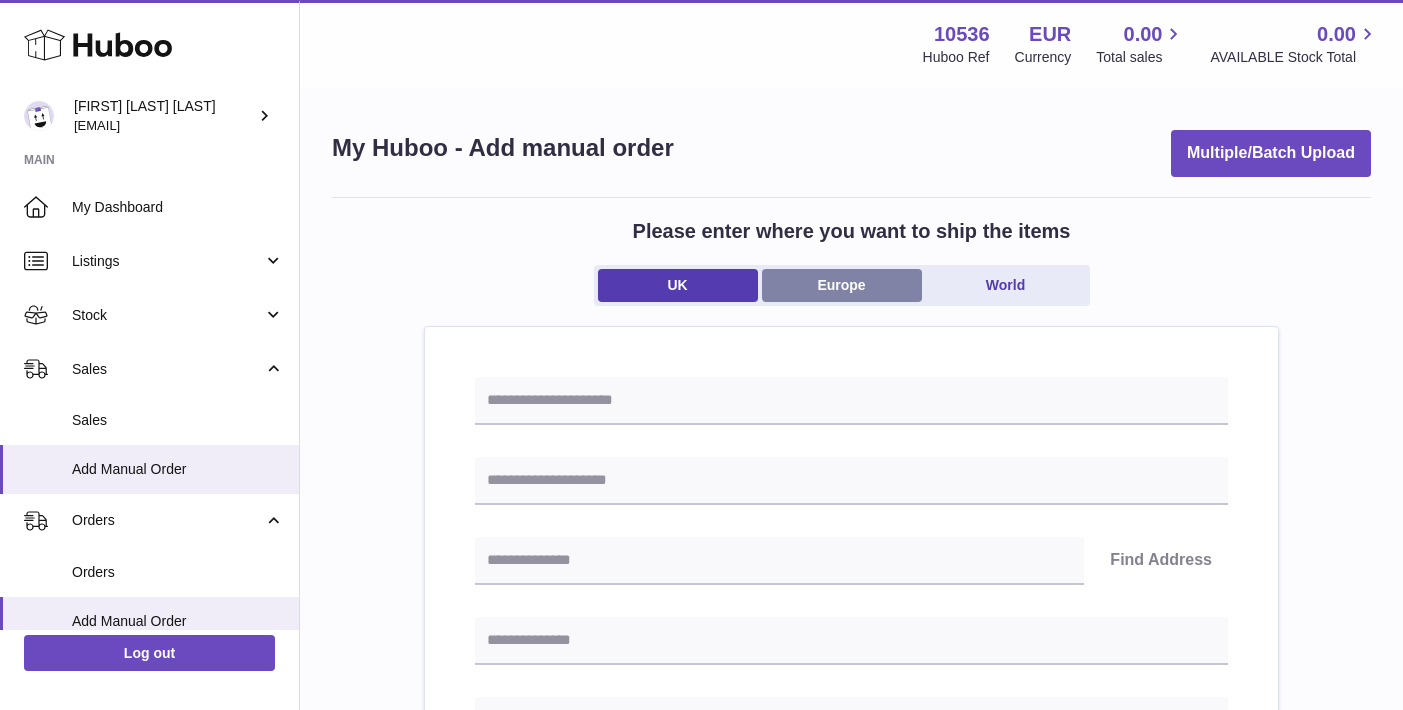 click on "Europe" at bounding box center [842, 285] 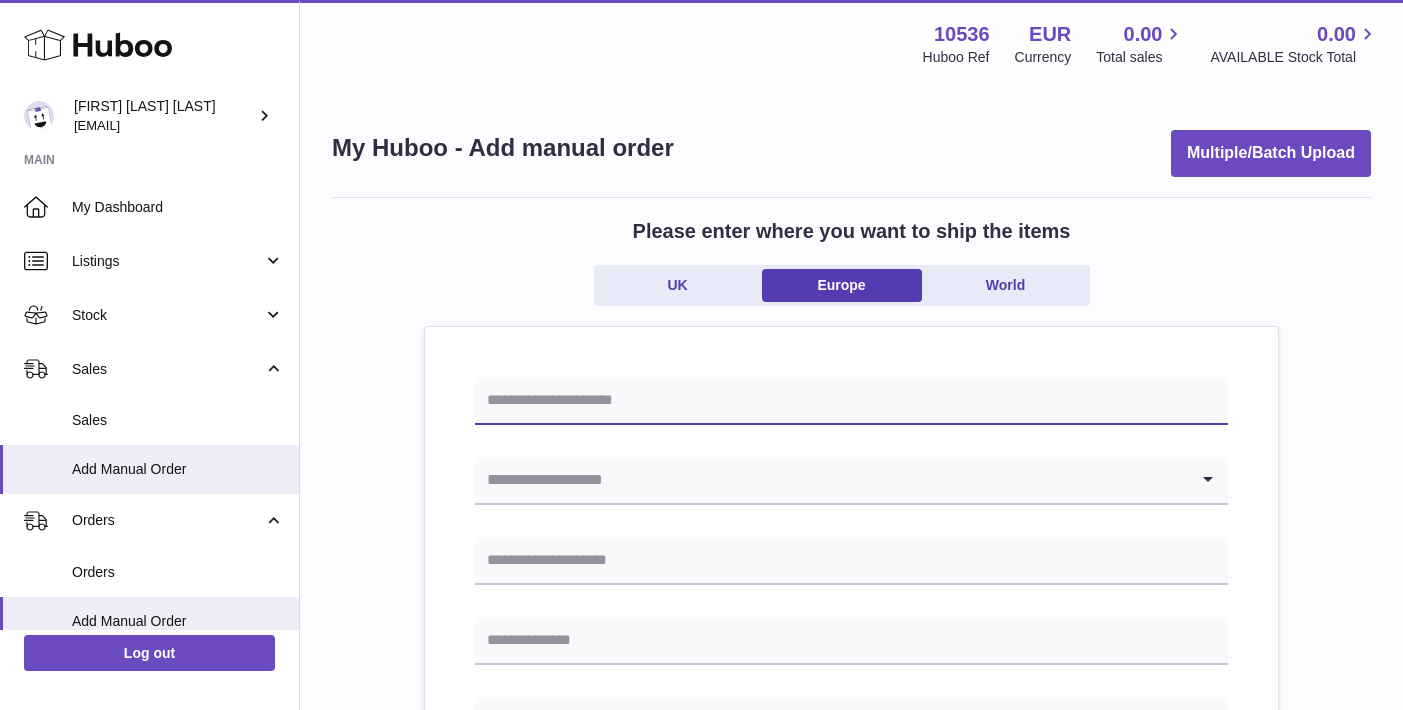 click at bounding box center (851, 401) 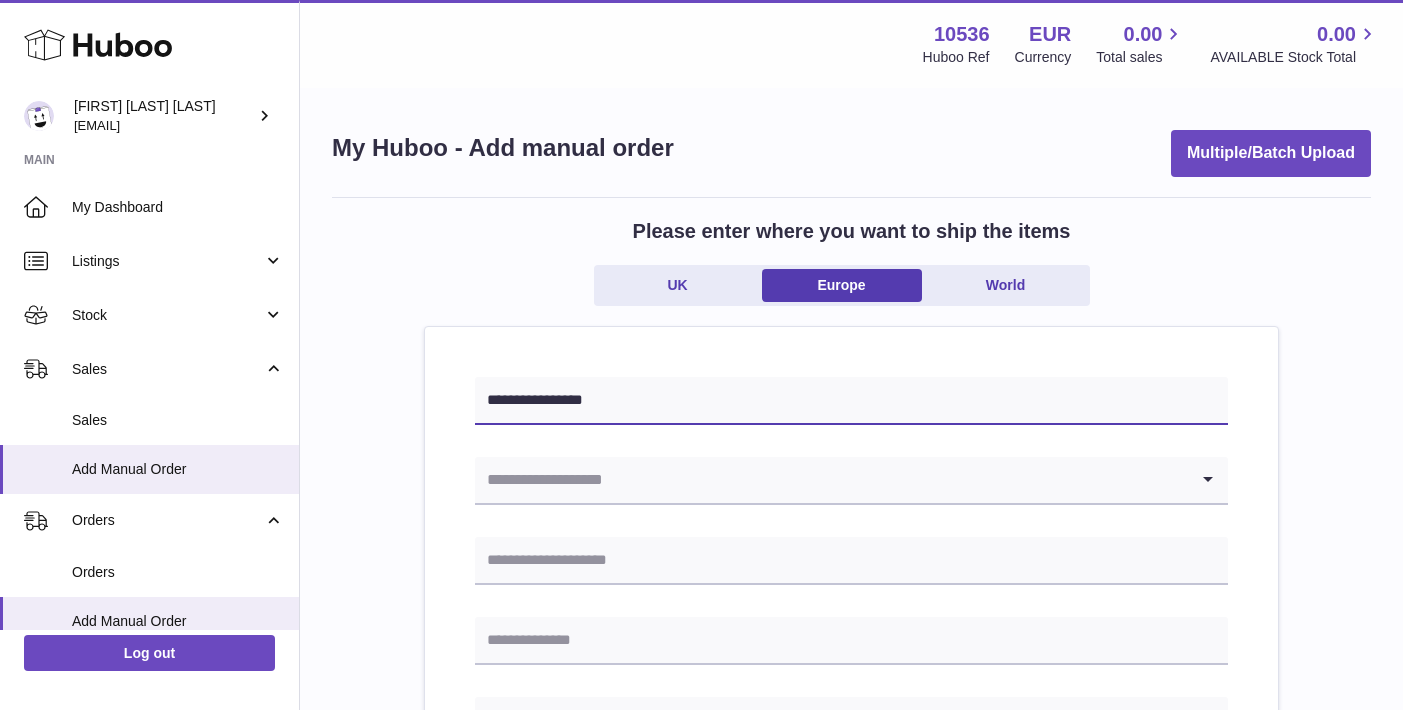 type on "**********" 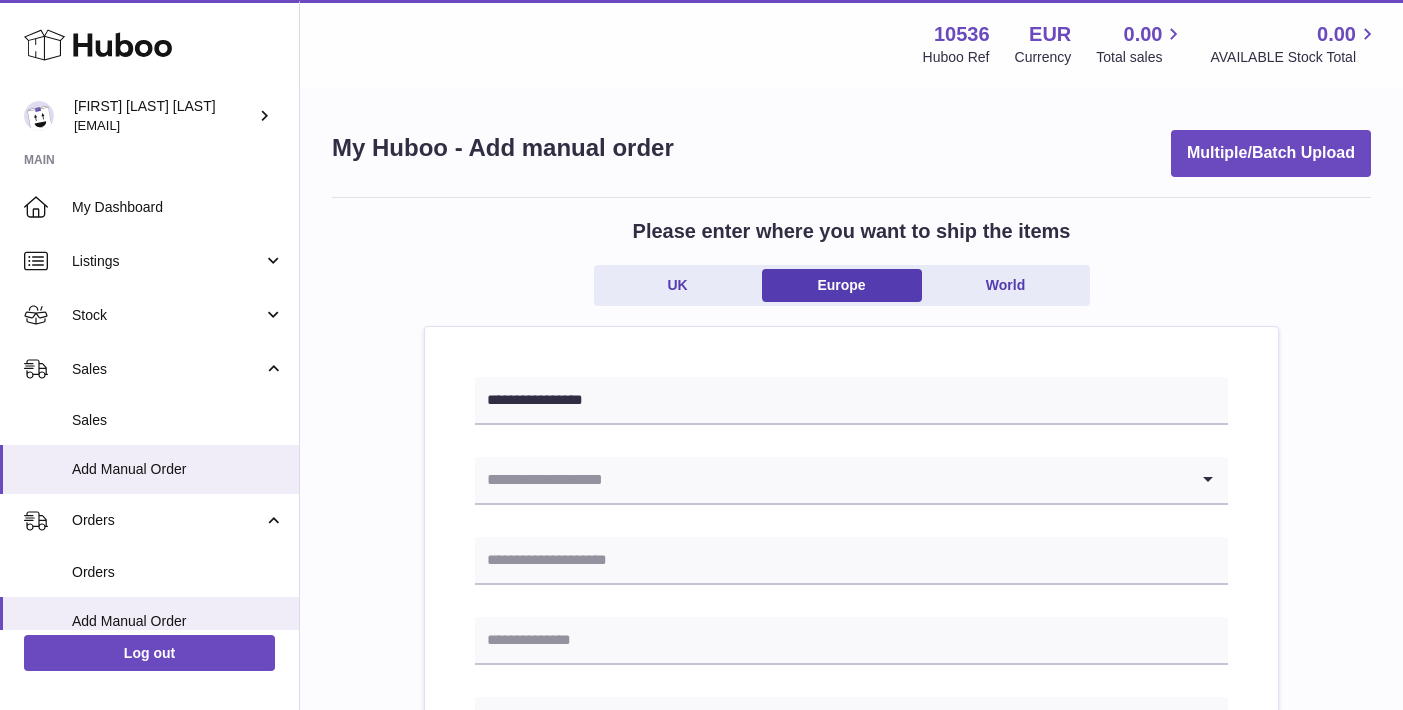 click on "**********" at bounding box center [851, 945] 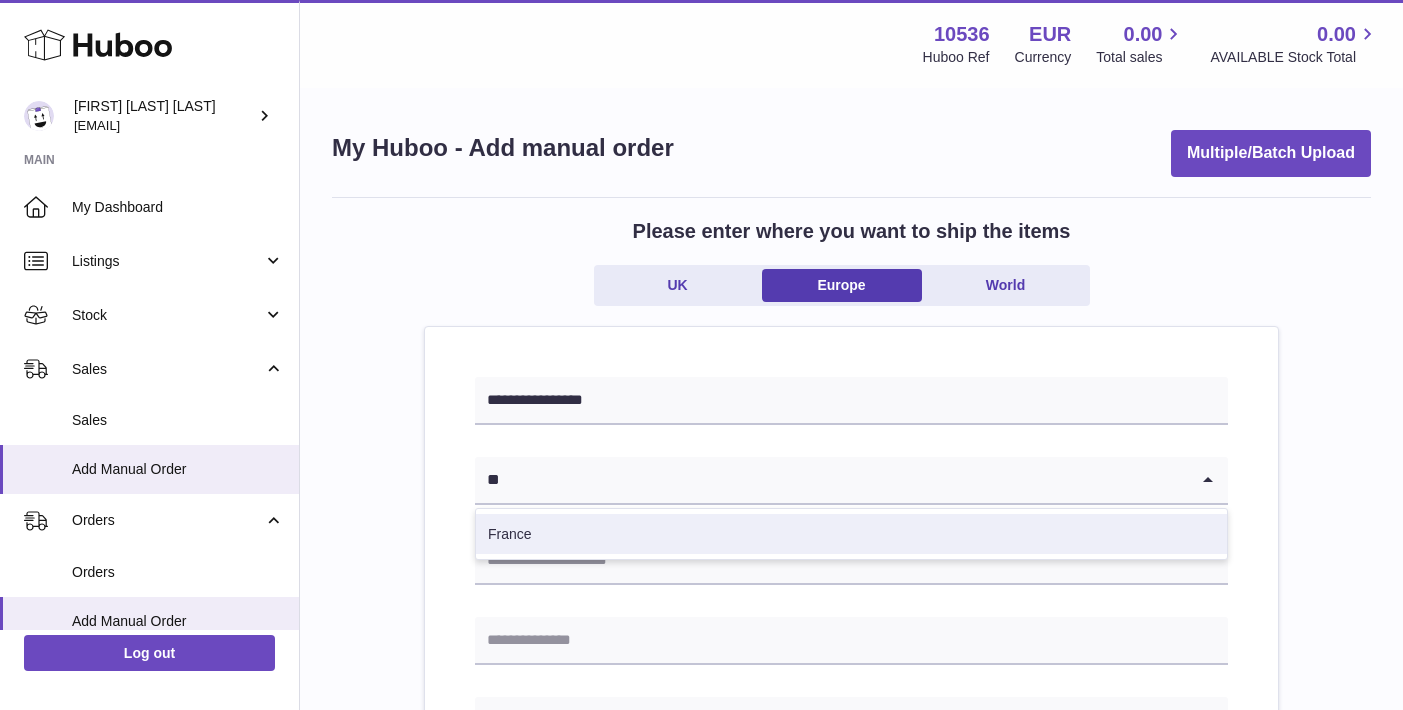 click on "France" at bounding box center (851, 534) 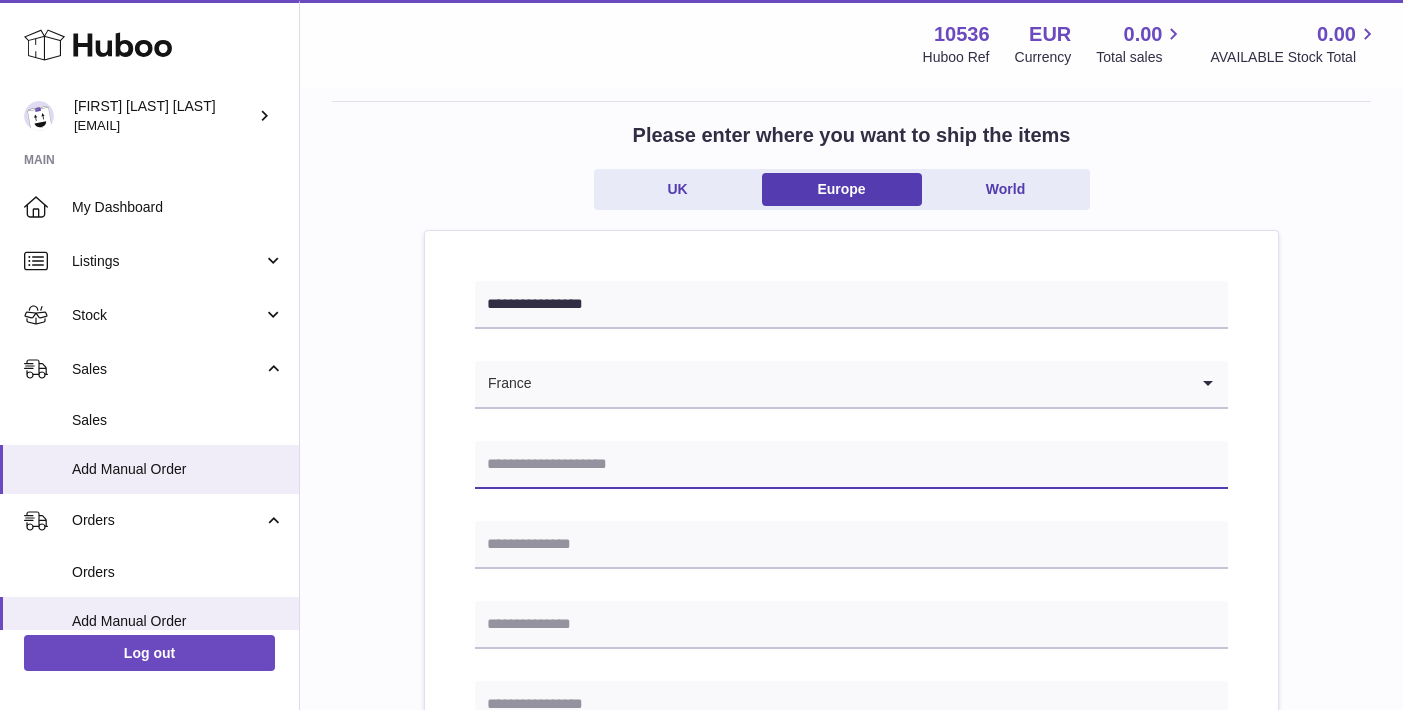 scroll, scrollTop: 100, scrollLeft: 0, axis: vertical 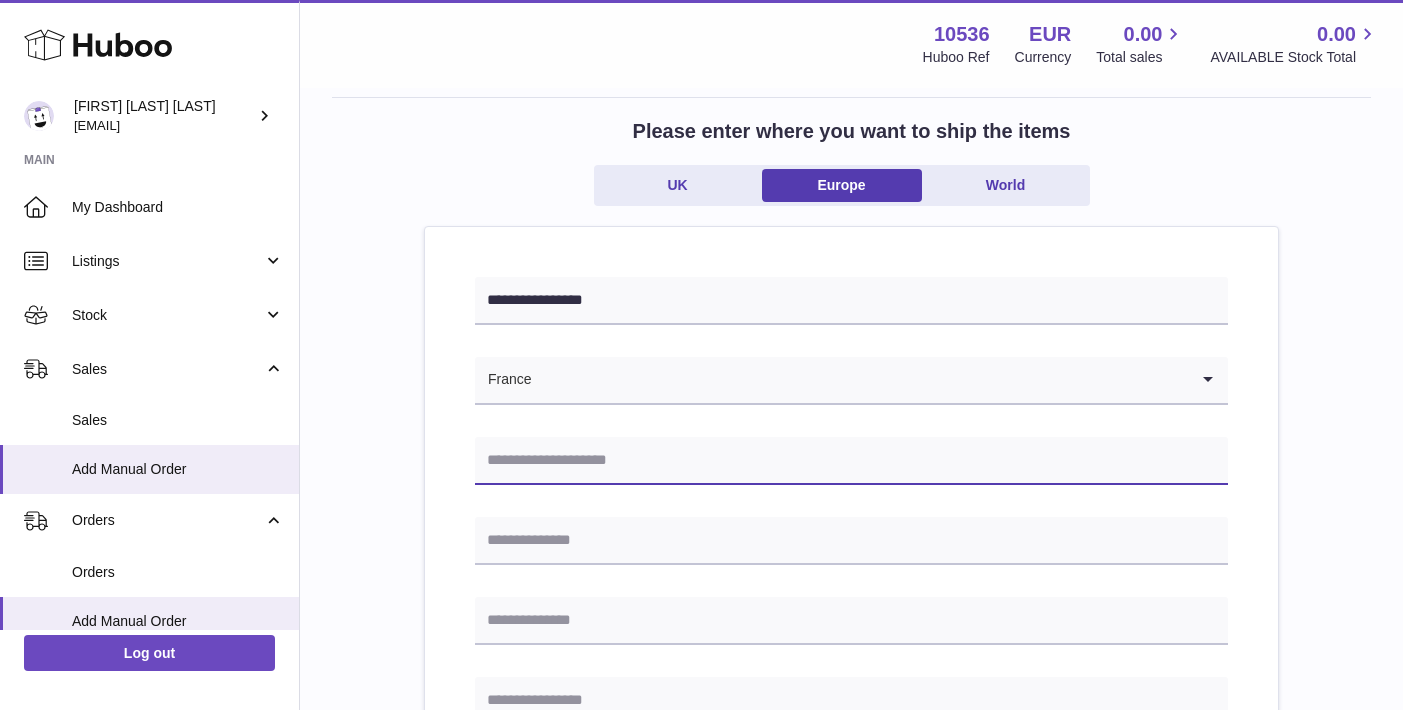 paste on "**********" 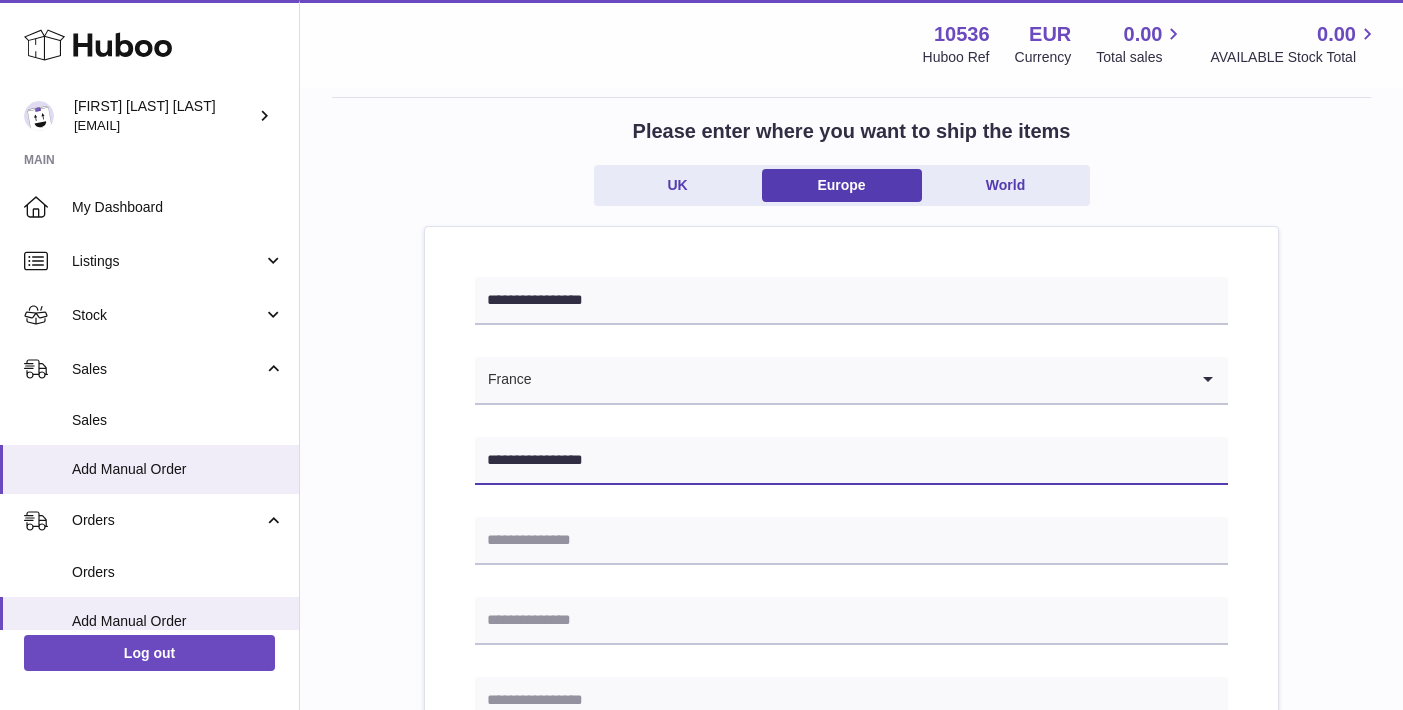 type on "**********" 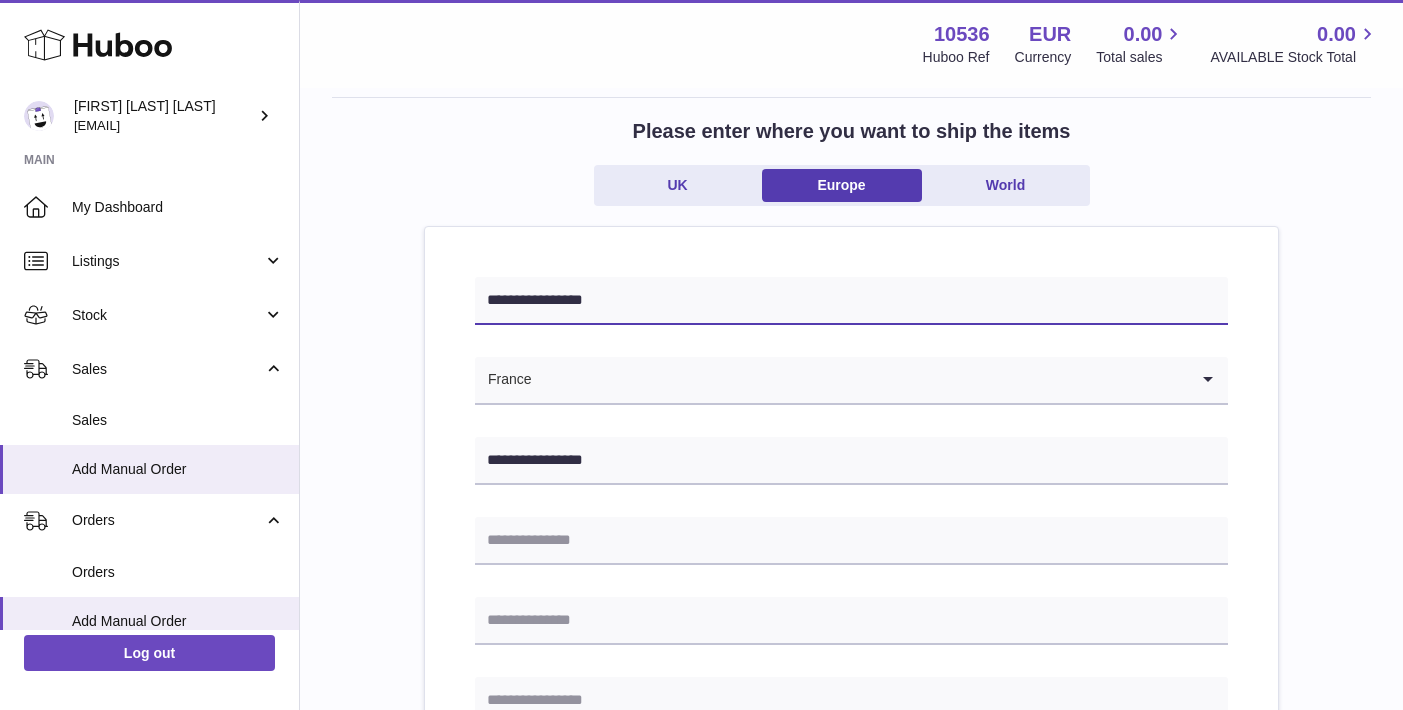 click on "**********" at bounding box center [851, 301] 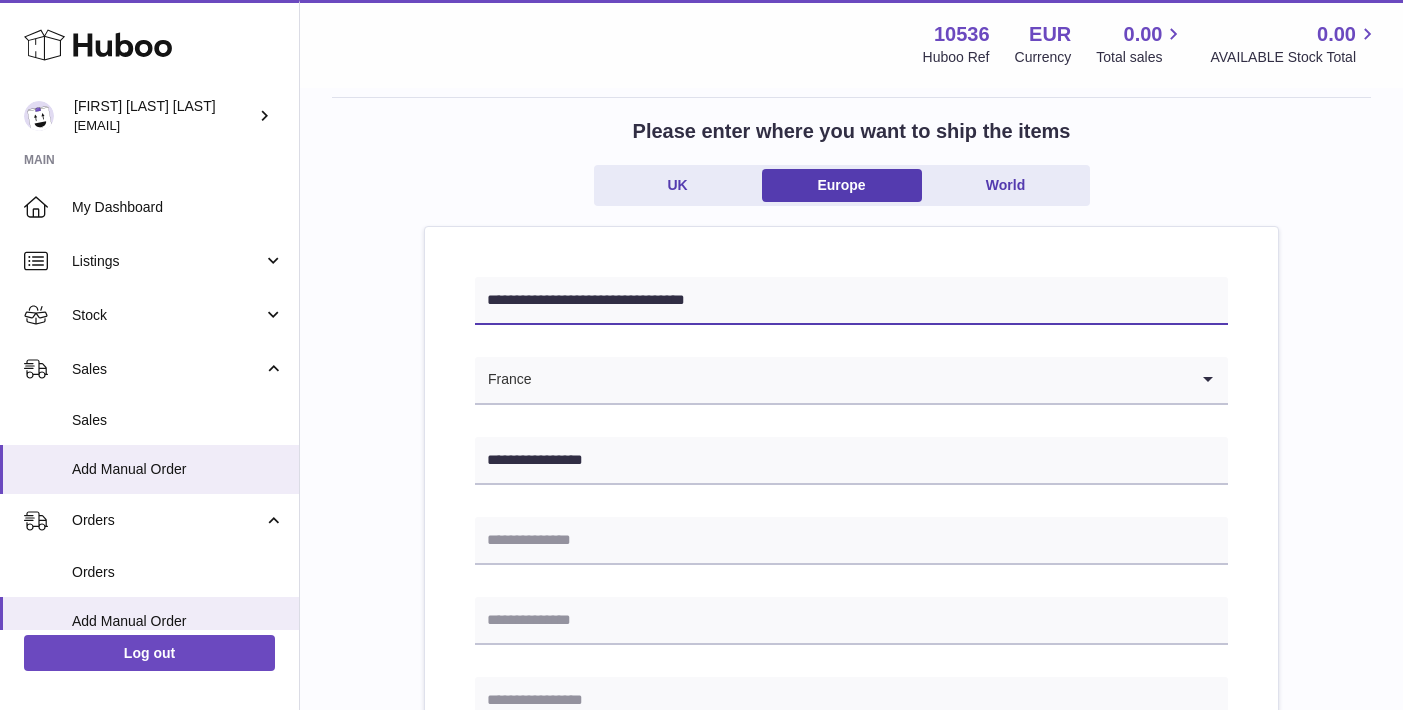type on "**********" 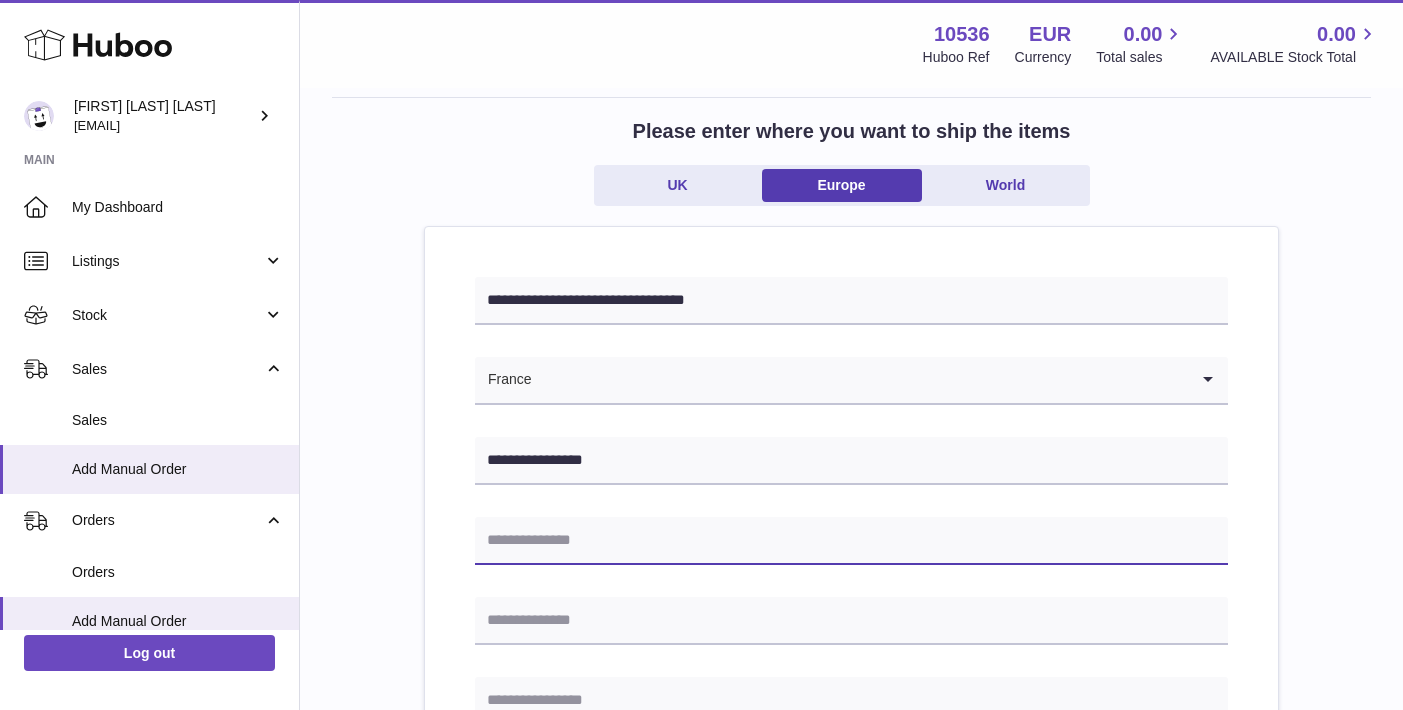 click at bounding box center [851, 541] 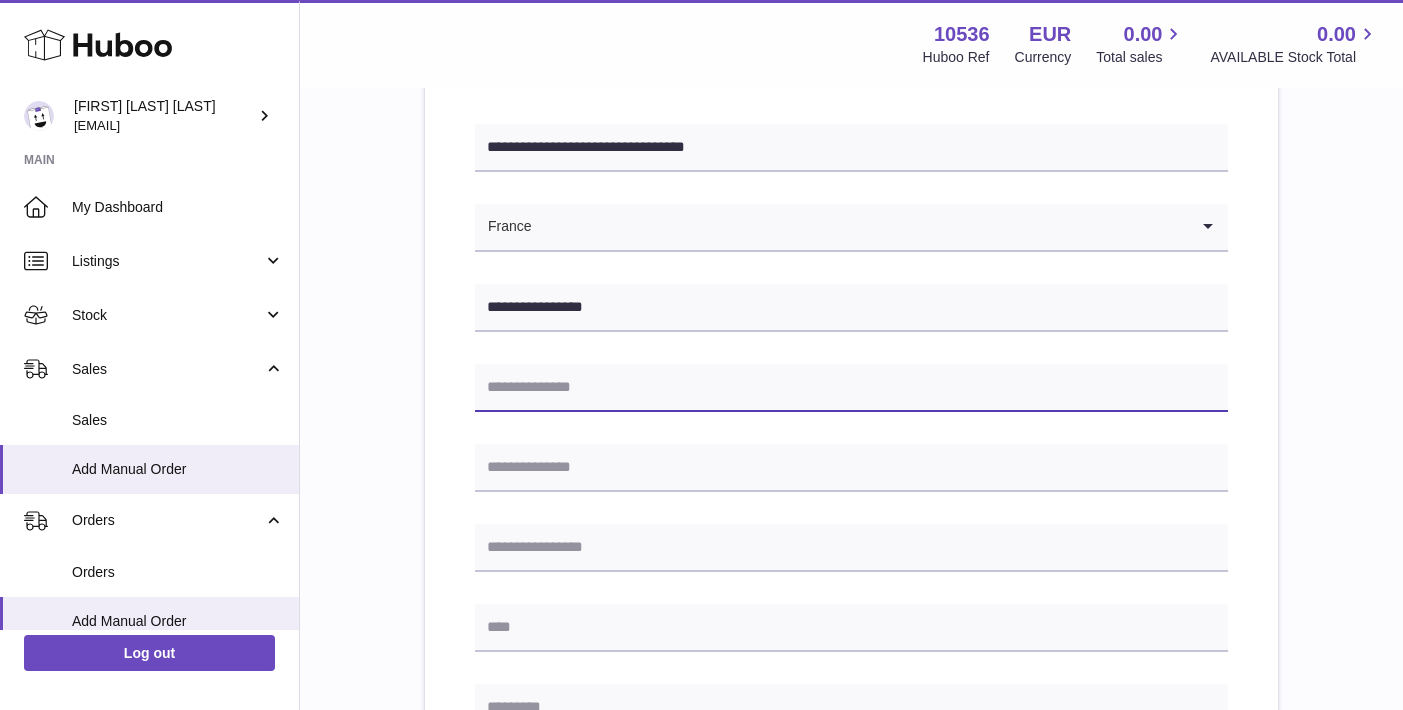 scroll, scrollTop: 309, scrollLeft: 0, axis: vertical 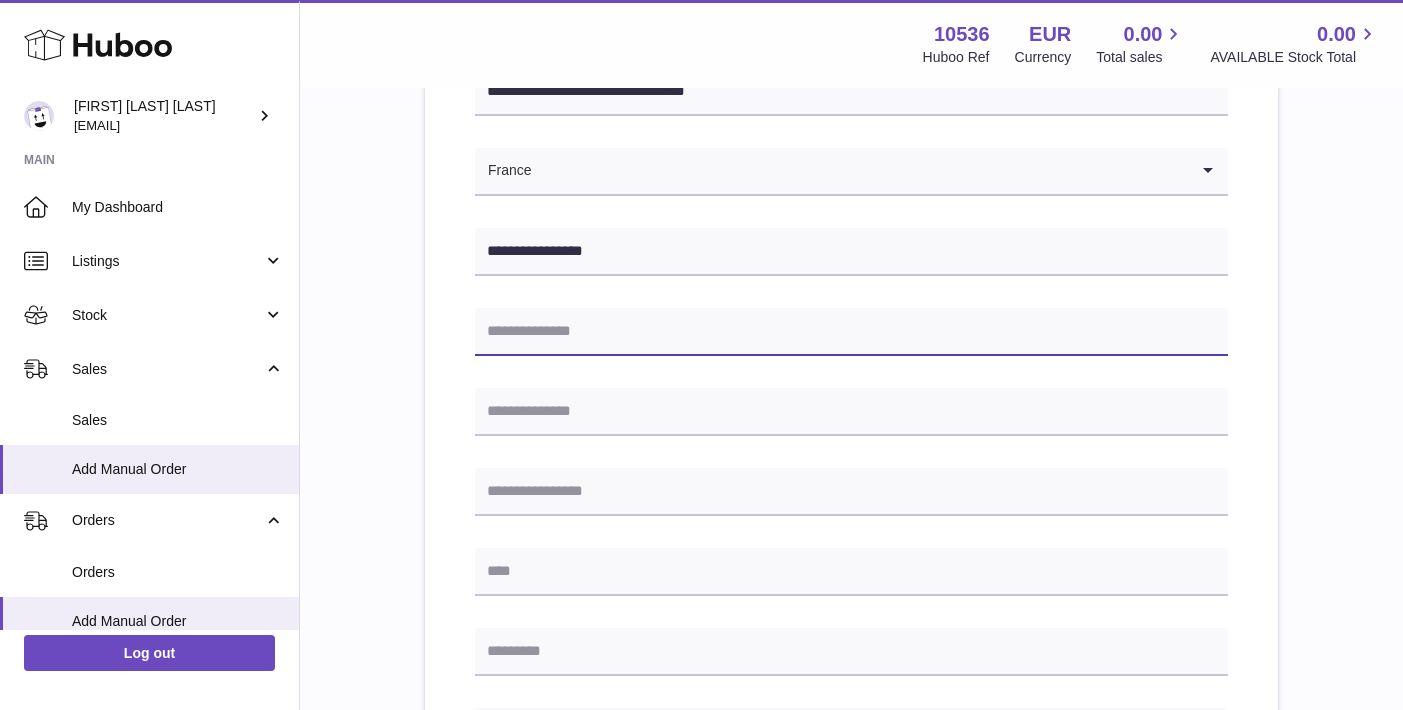 paste on "**********" 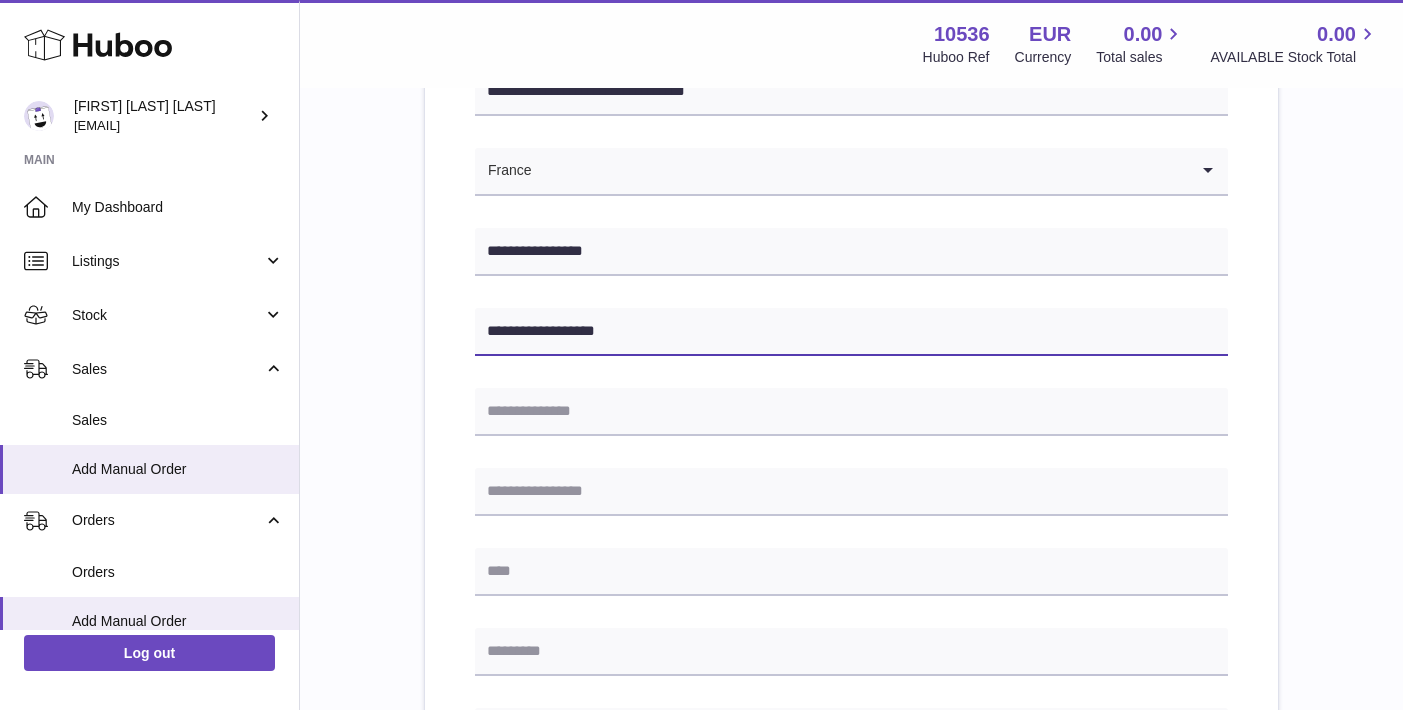 type on "**********" 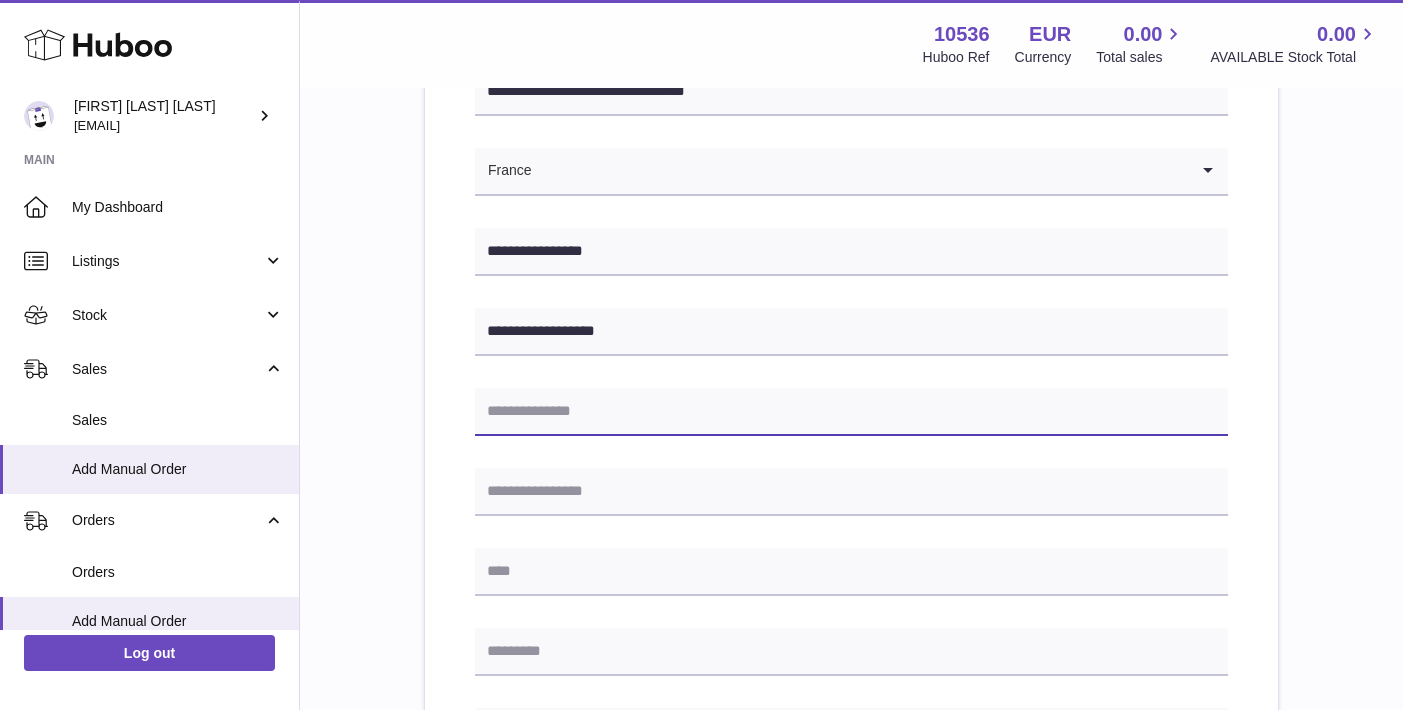 click at bounding box center [851, 412] 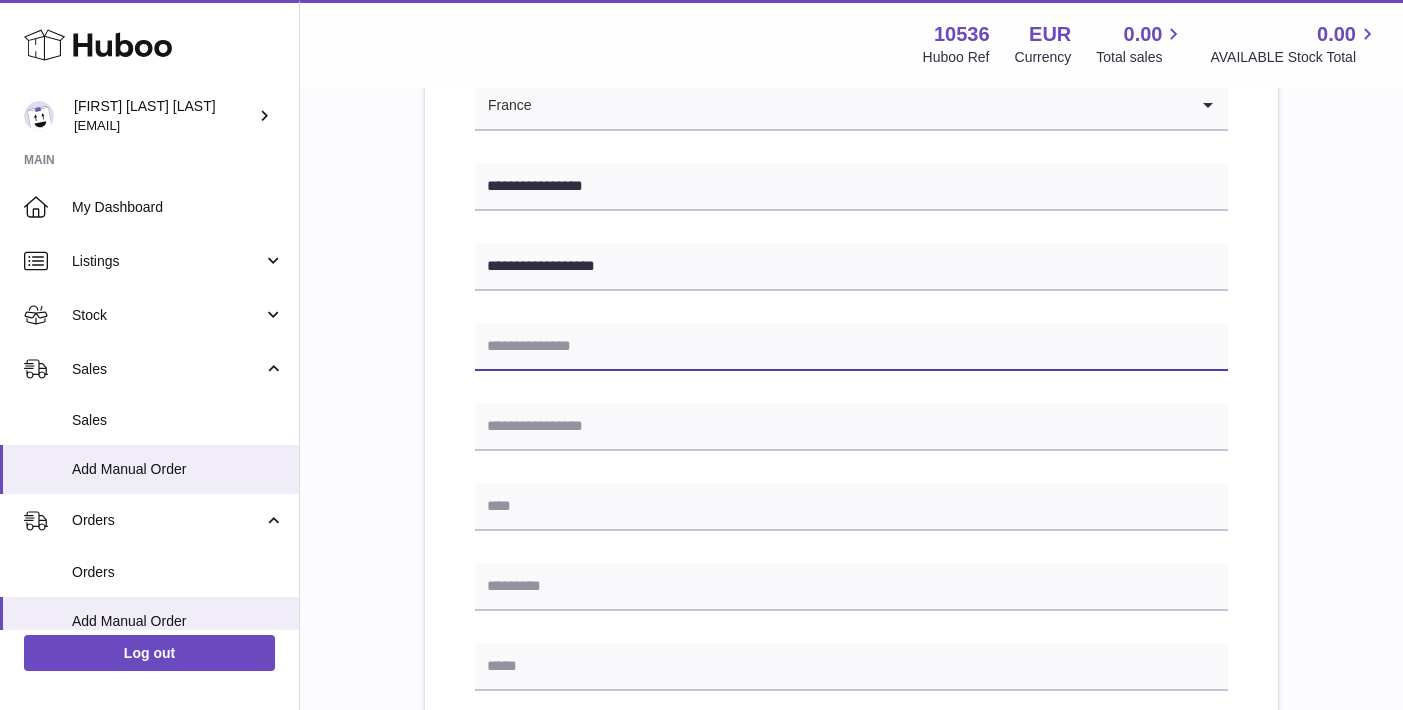 scroll, scrollTop: 376, scrollLeft: 0, axis: vertical 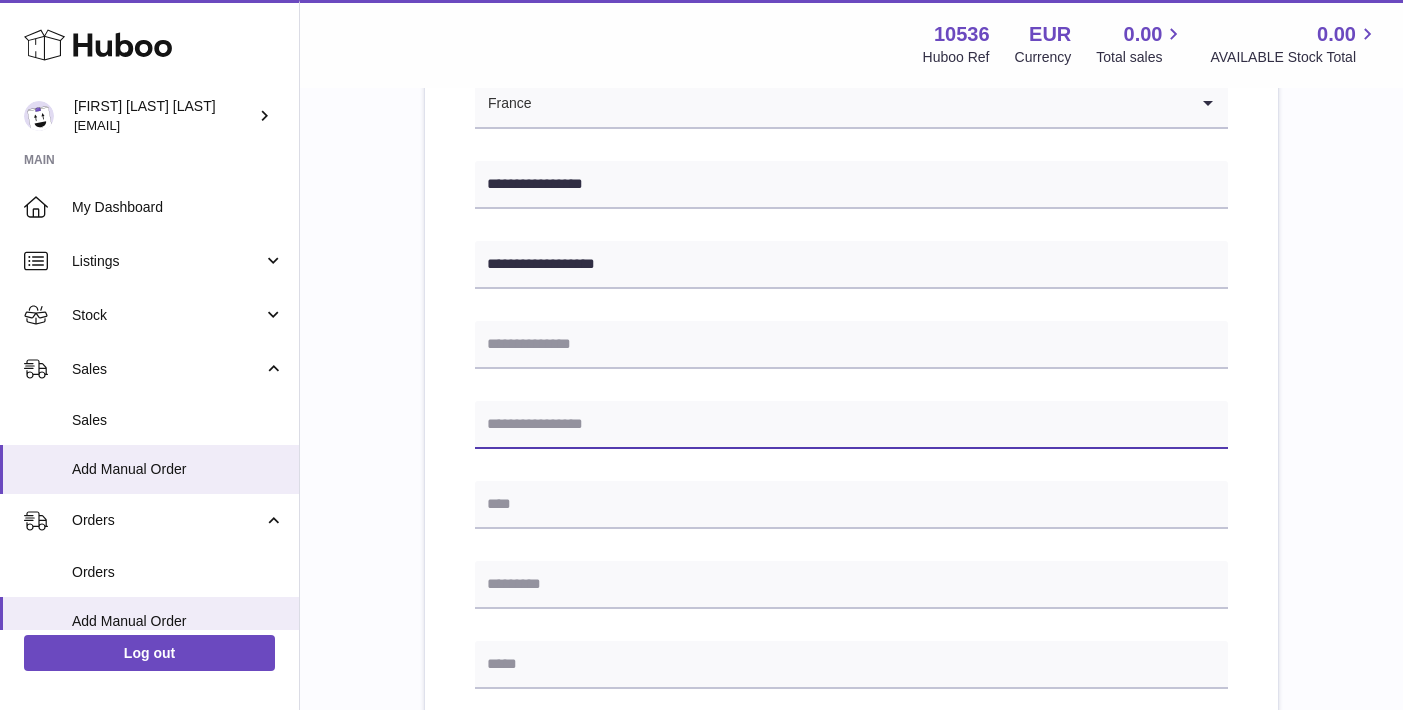 click at bounding box center [851, 425] 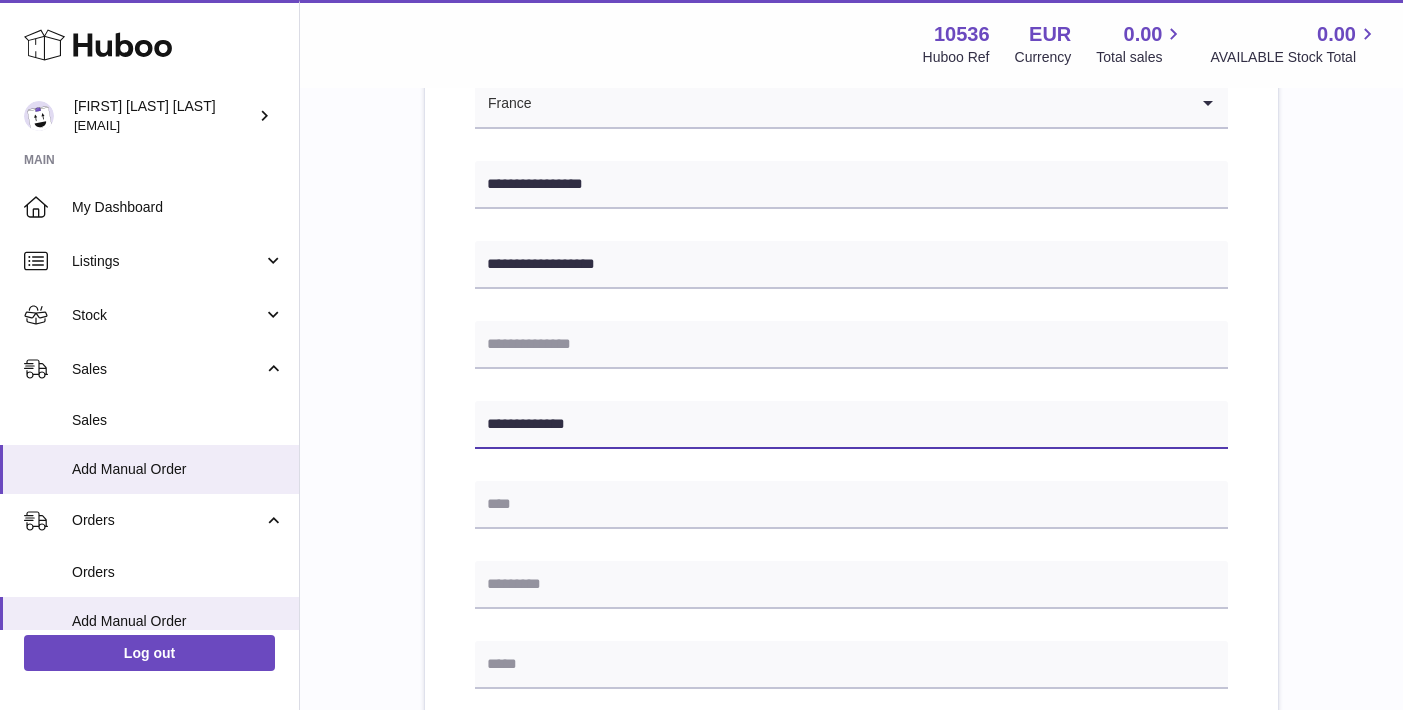 type on "**********" 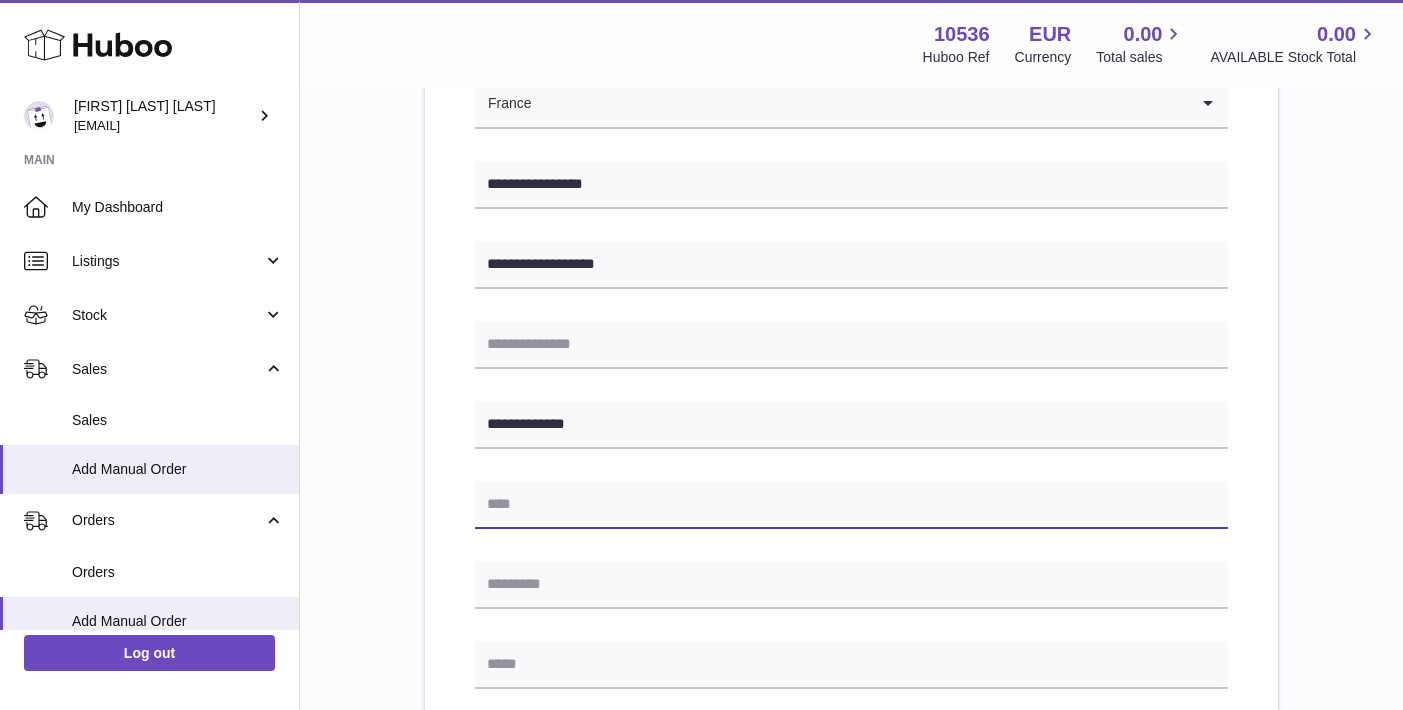 click at bounding box center [851, 505] 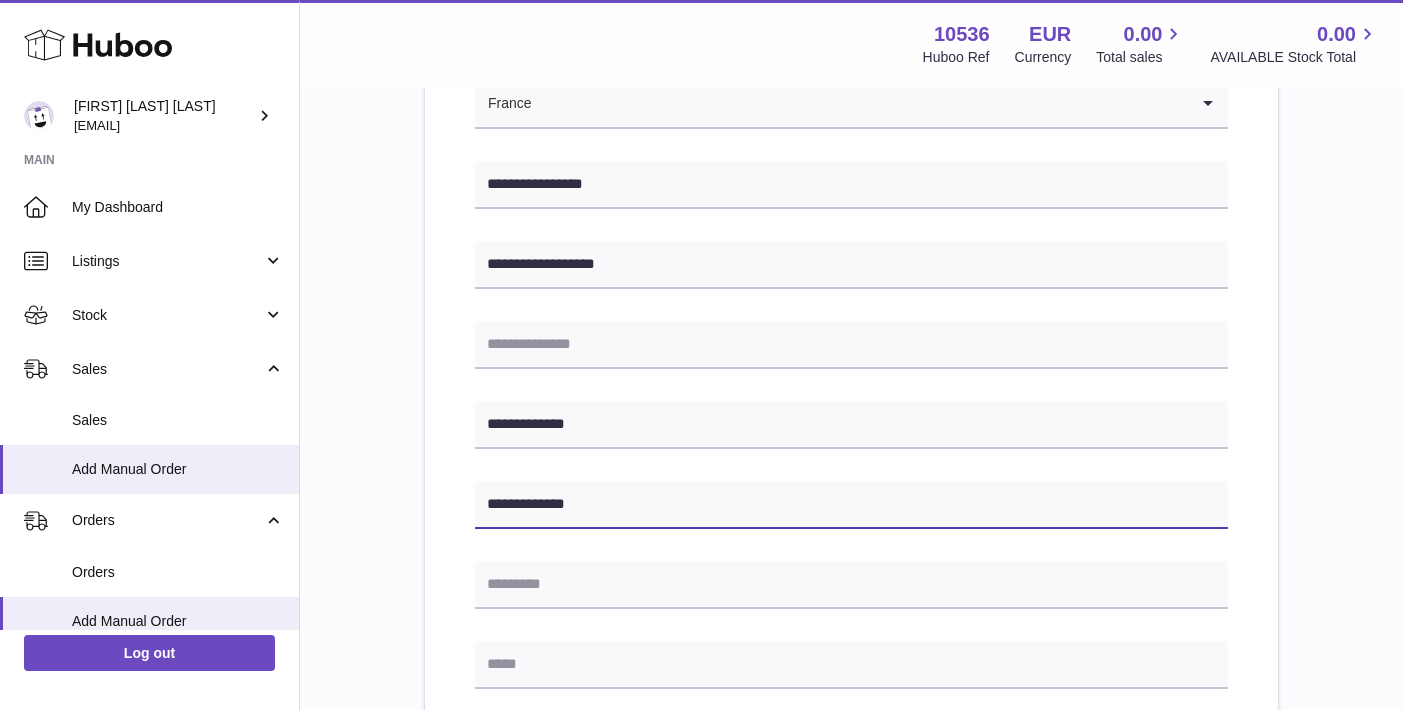 scroll, scrollTop: 579, scrollLeft: 0, axis: vertical 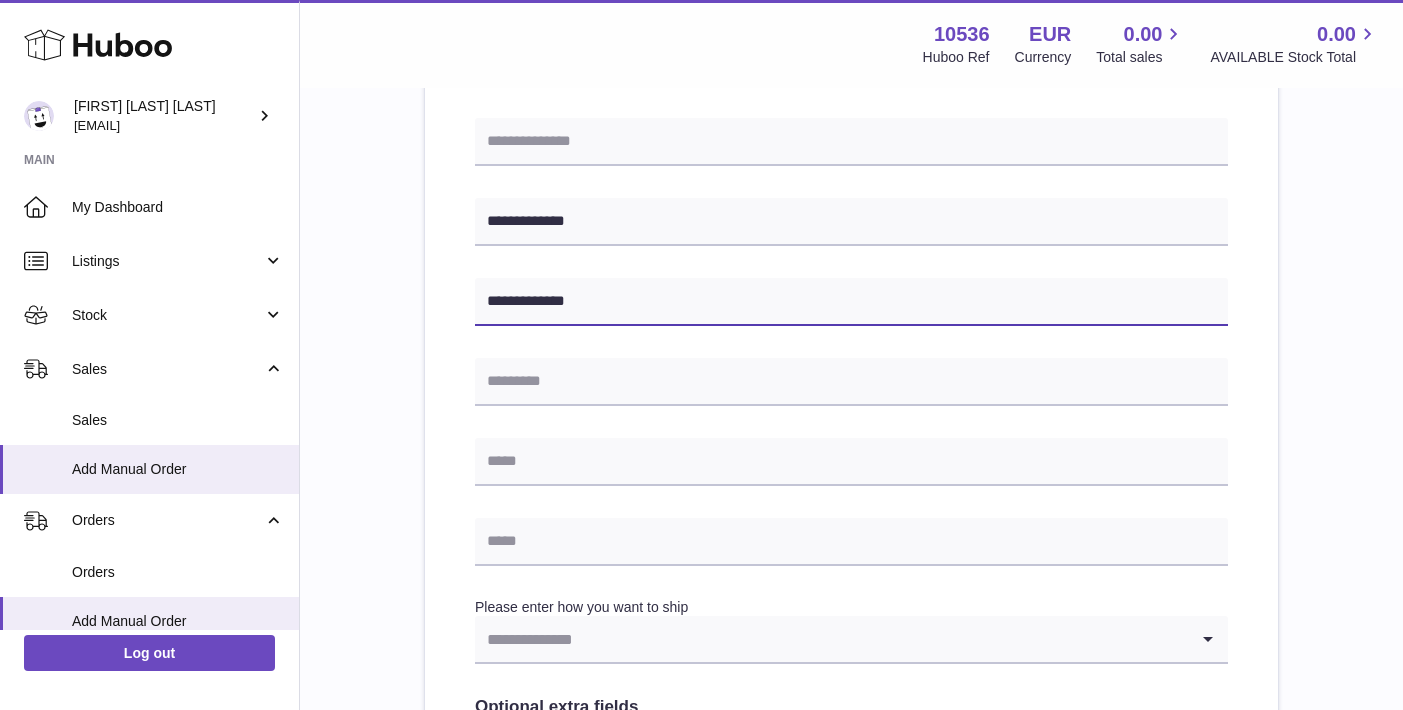 type on "**********" 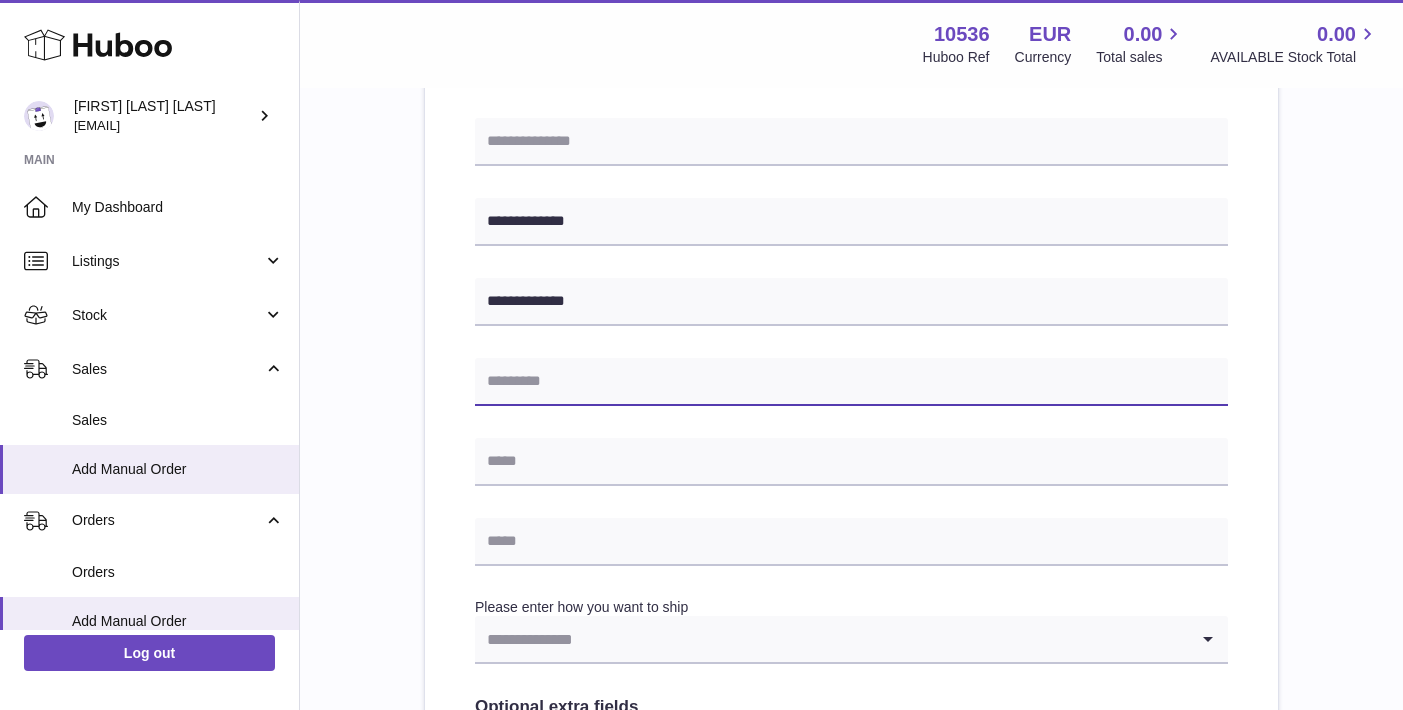 click at bounding box center [851, 382] 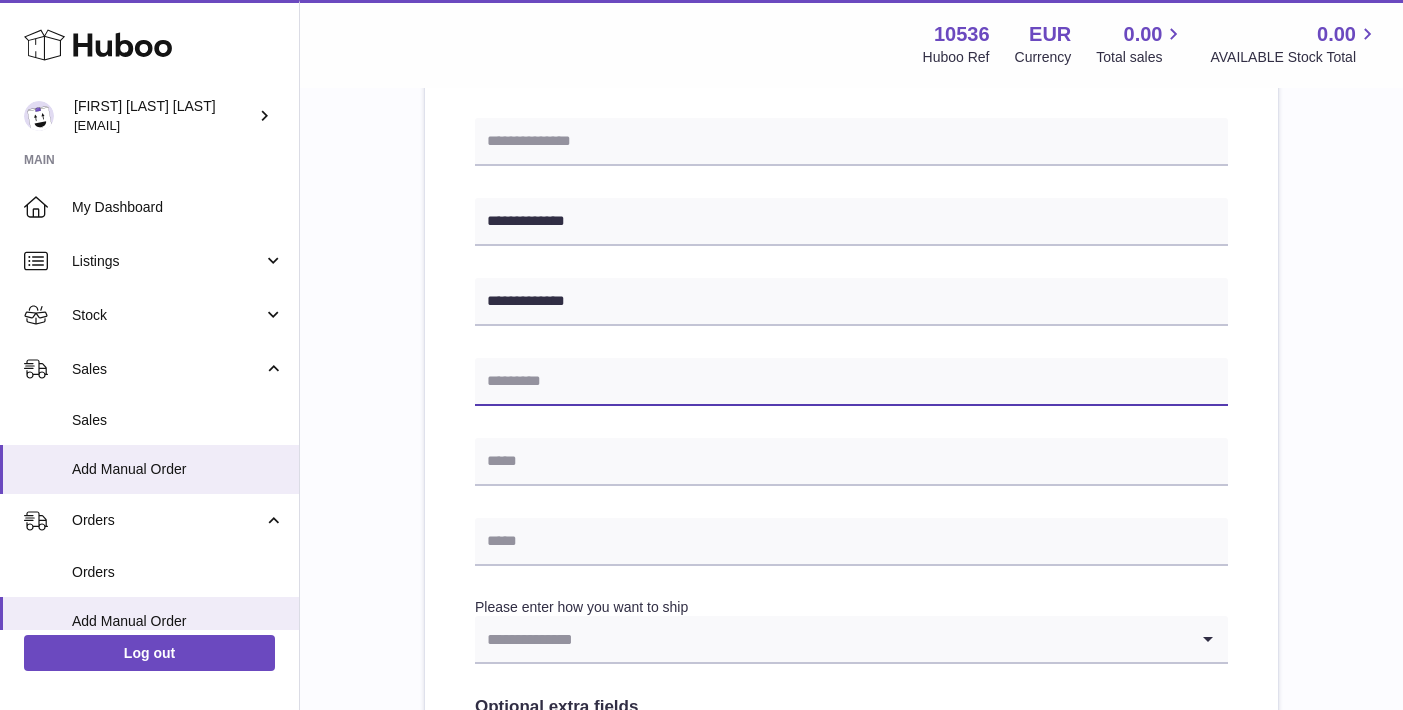paste on "*****" 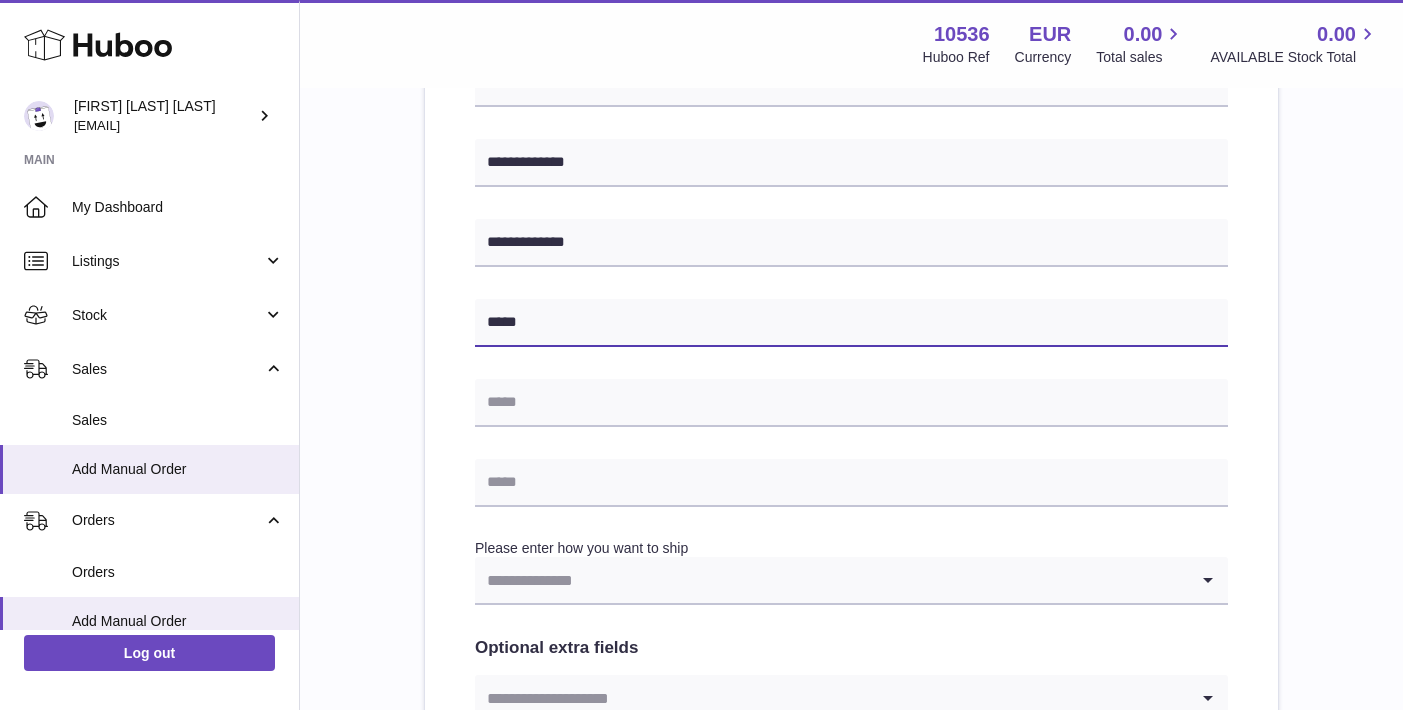 scroll, scrollTop: 655, scrollLeft: 0, axis: vertical 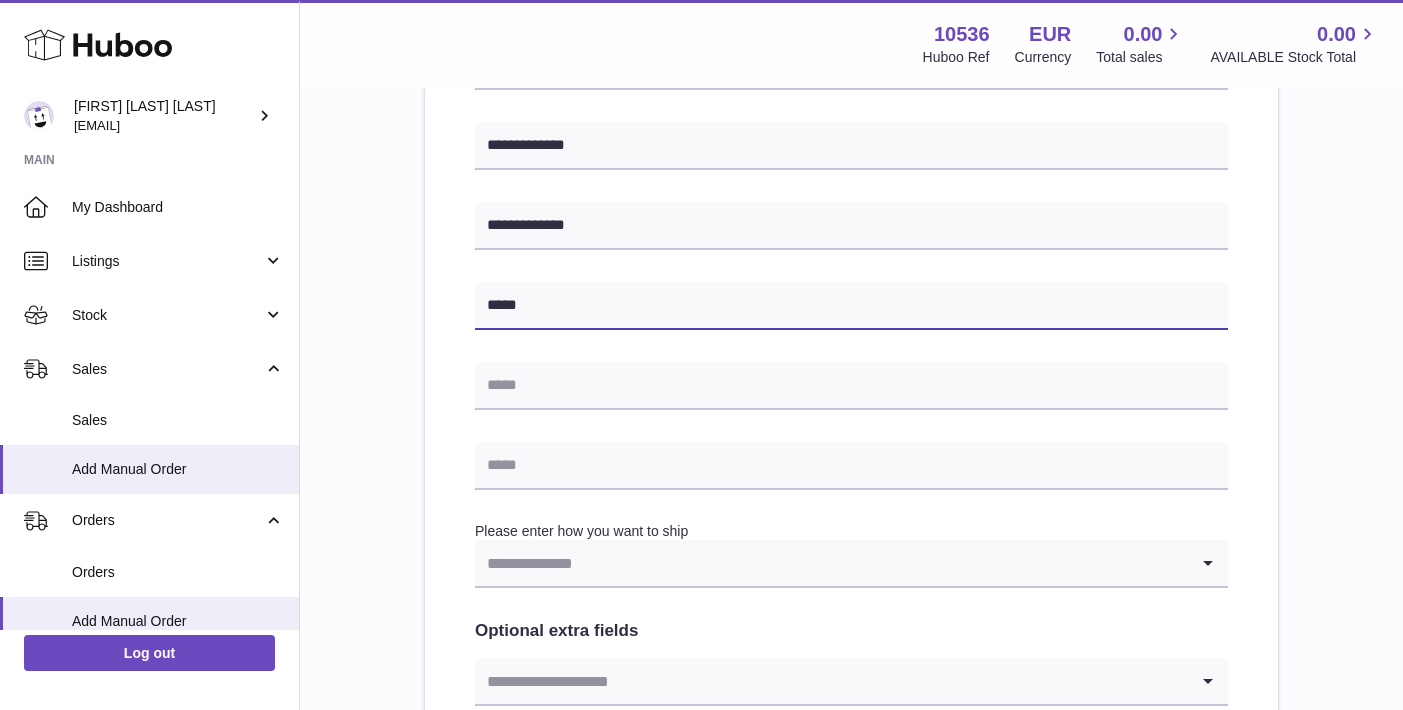type on "*****" 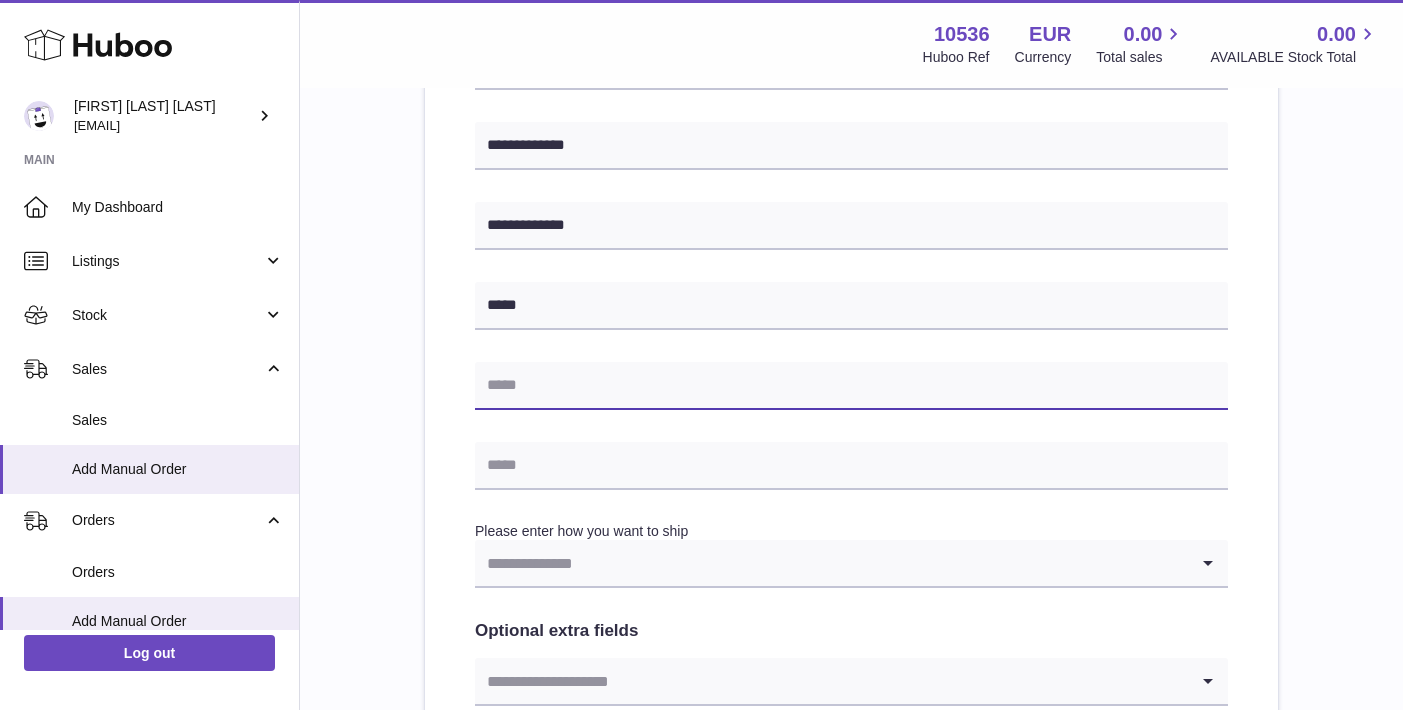 click at bounding box center [851, 386] 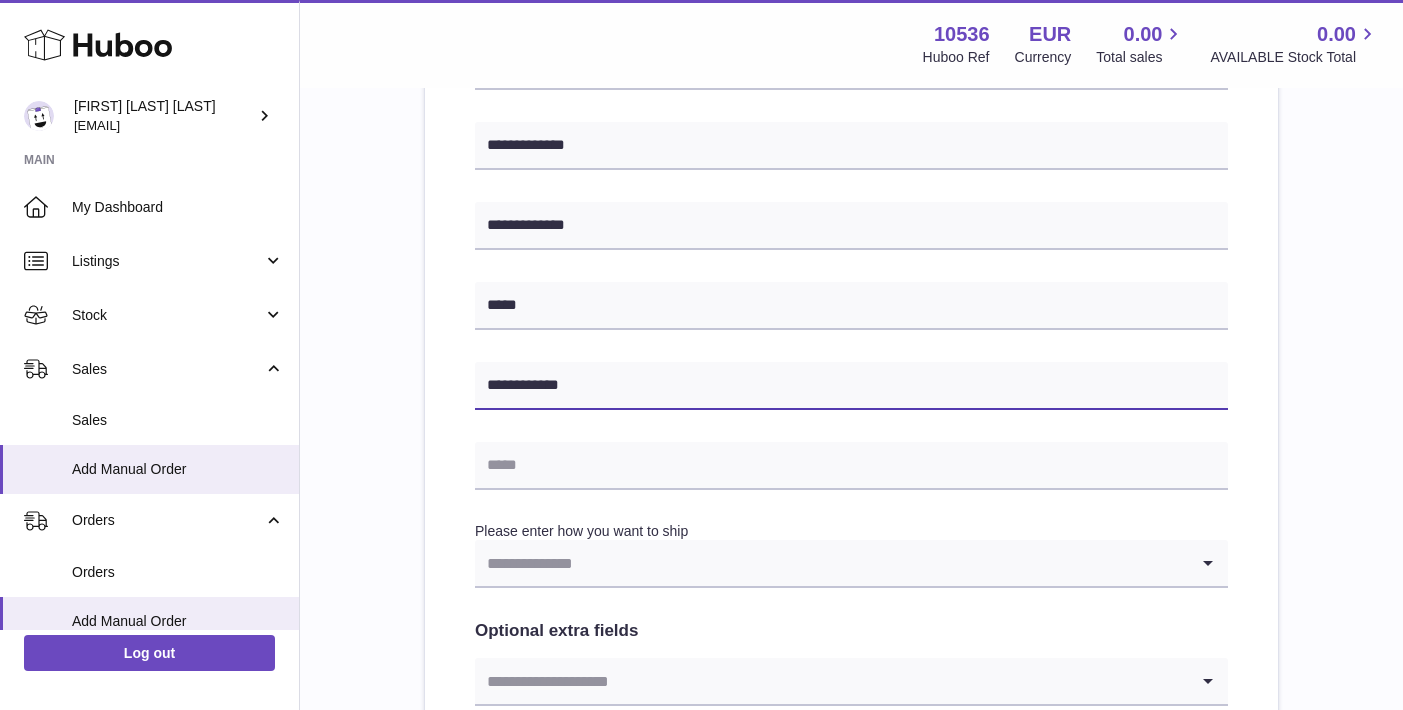 type on "**********" 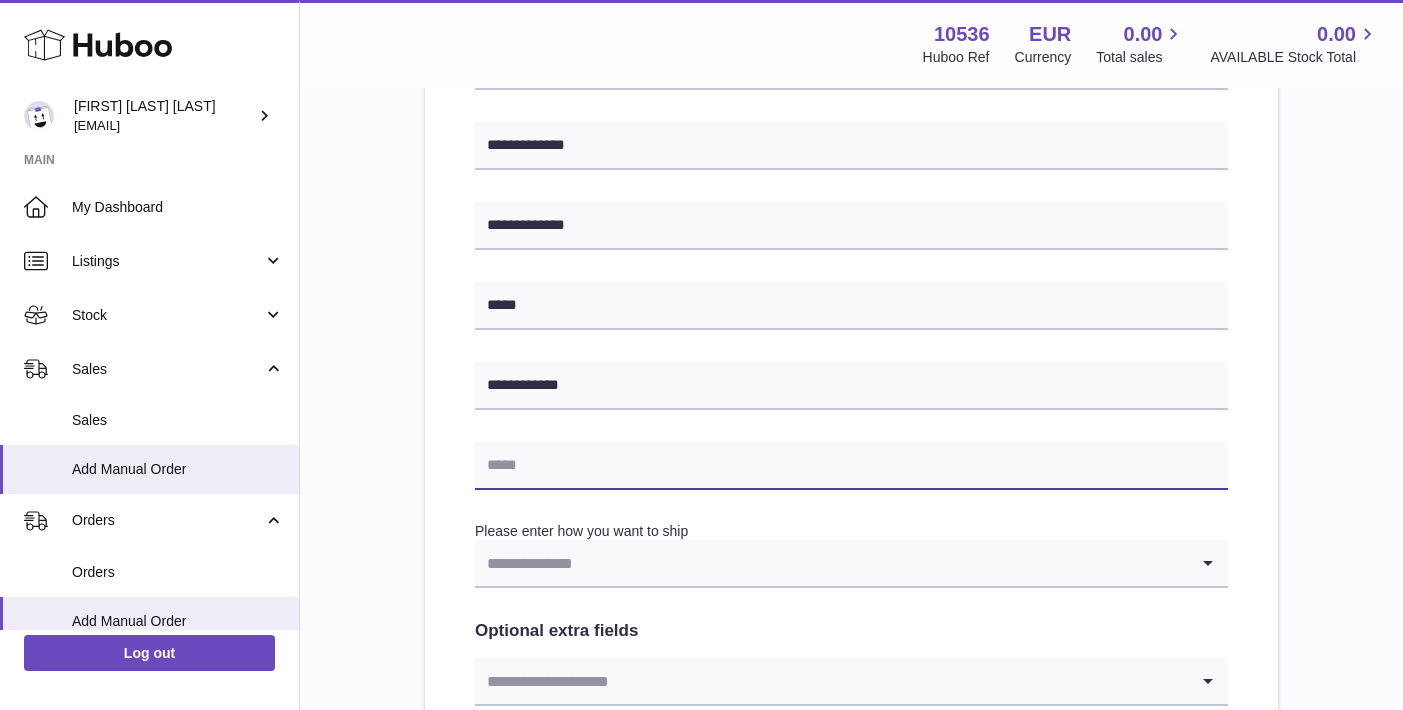 click at bounding box center [851, 466] 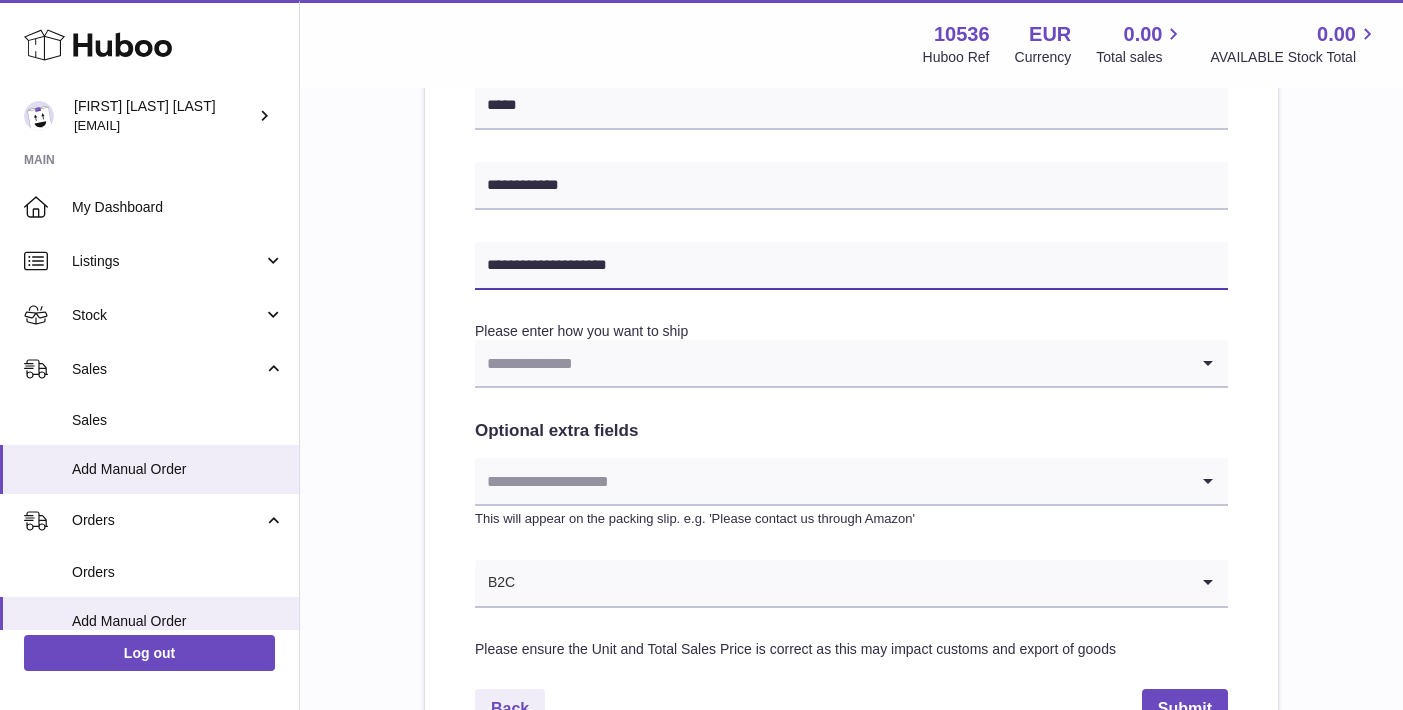 scroll, scrollTop: 899, scrollLeft: 0, axis: vertical 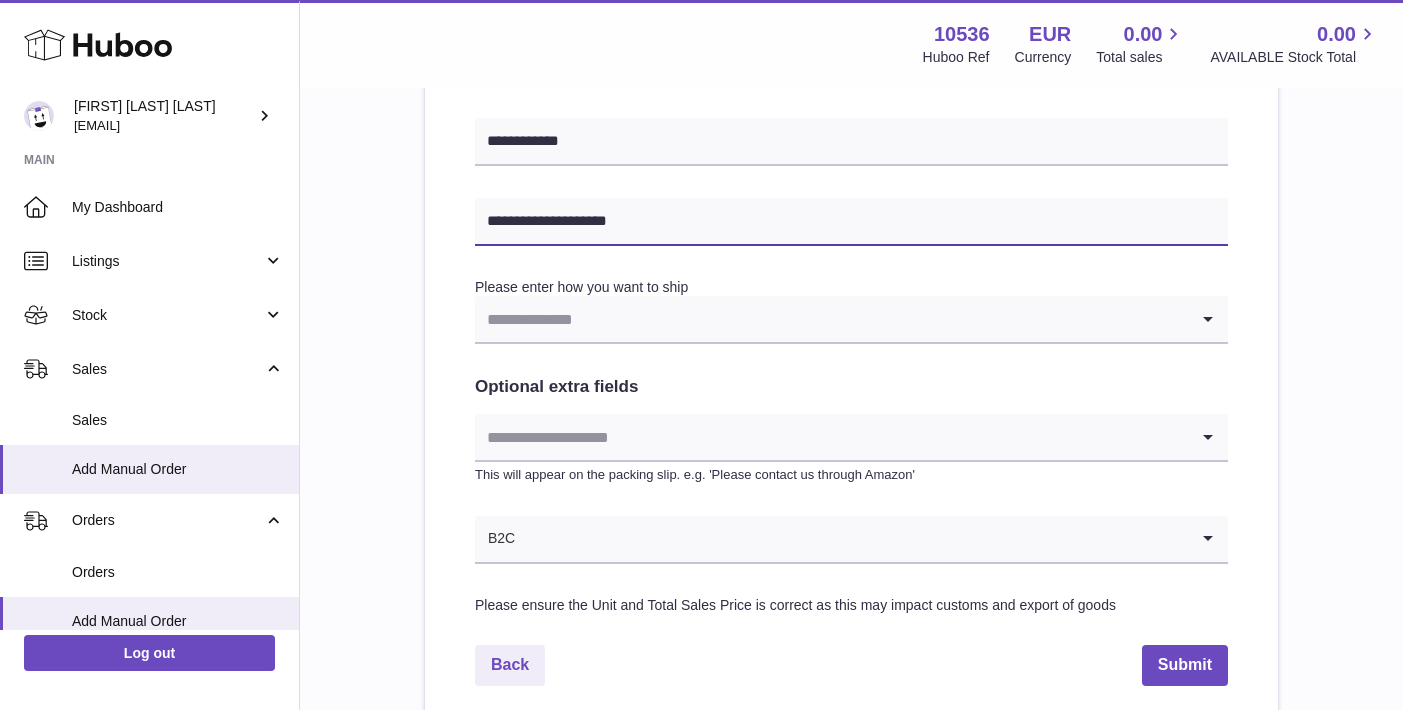 drag, startPoint x: 664, startPoint y: 226, endPoint x: 478, endPoint y: 225, distance: 186.00269 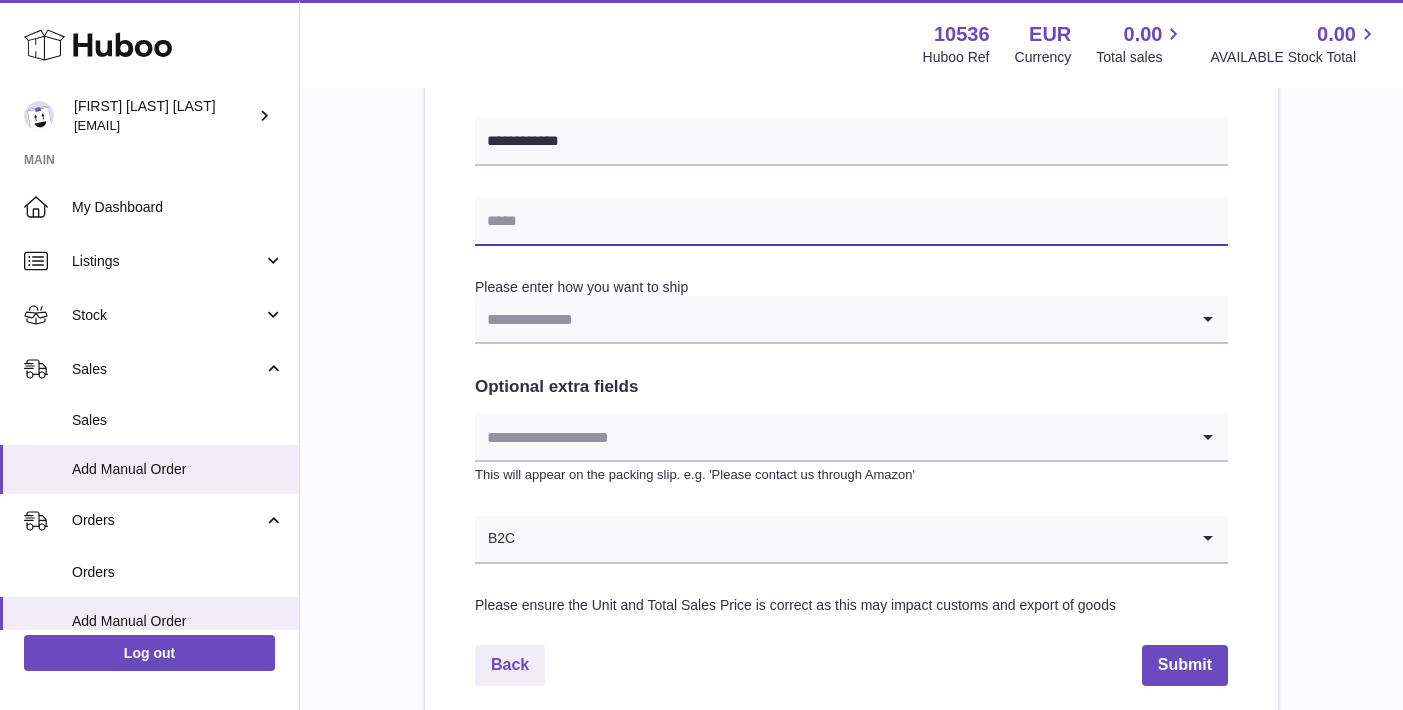 paste on "**********" 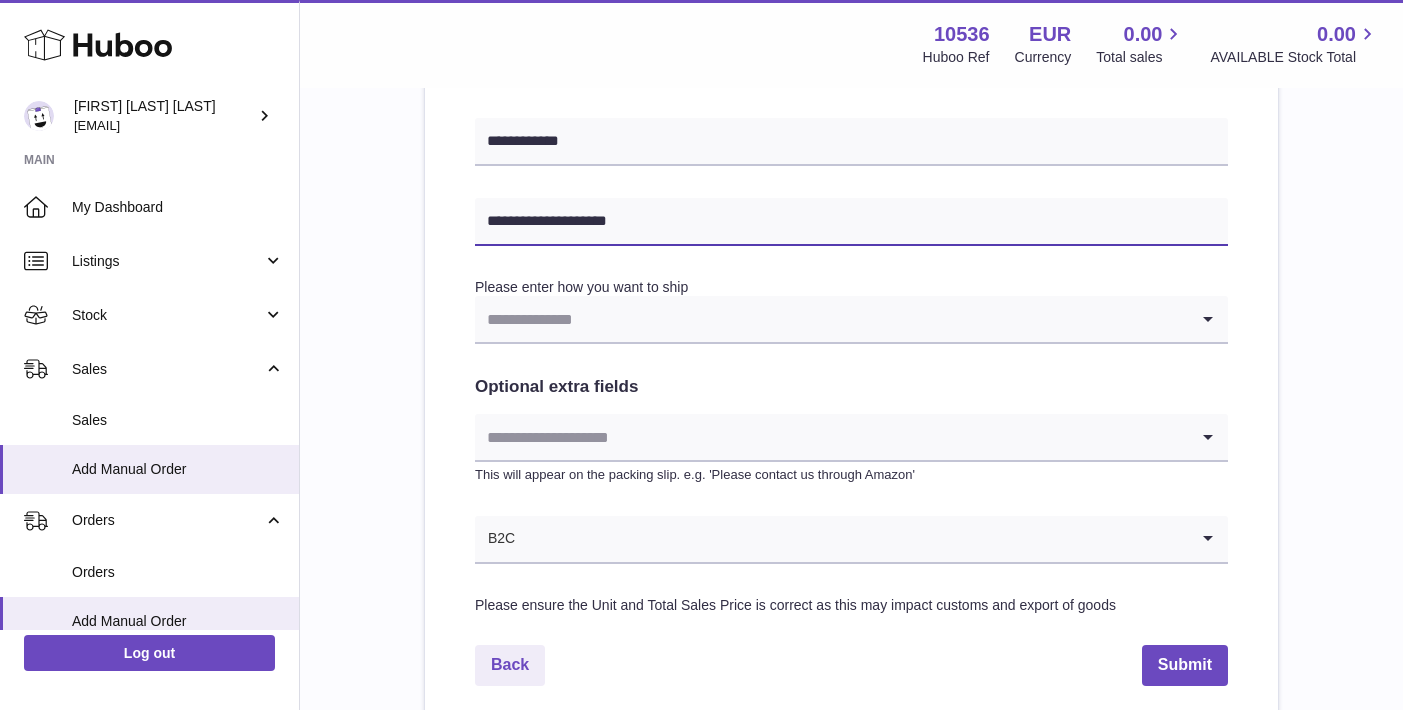 type on "**********" 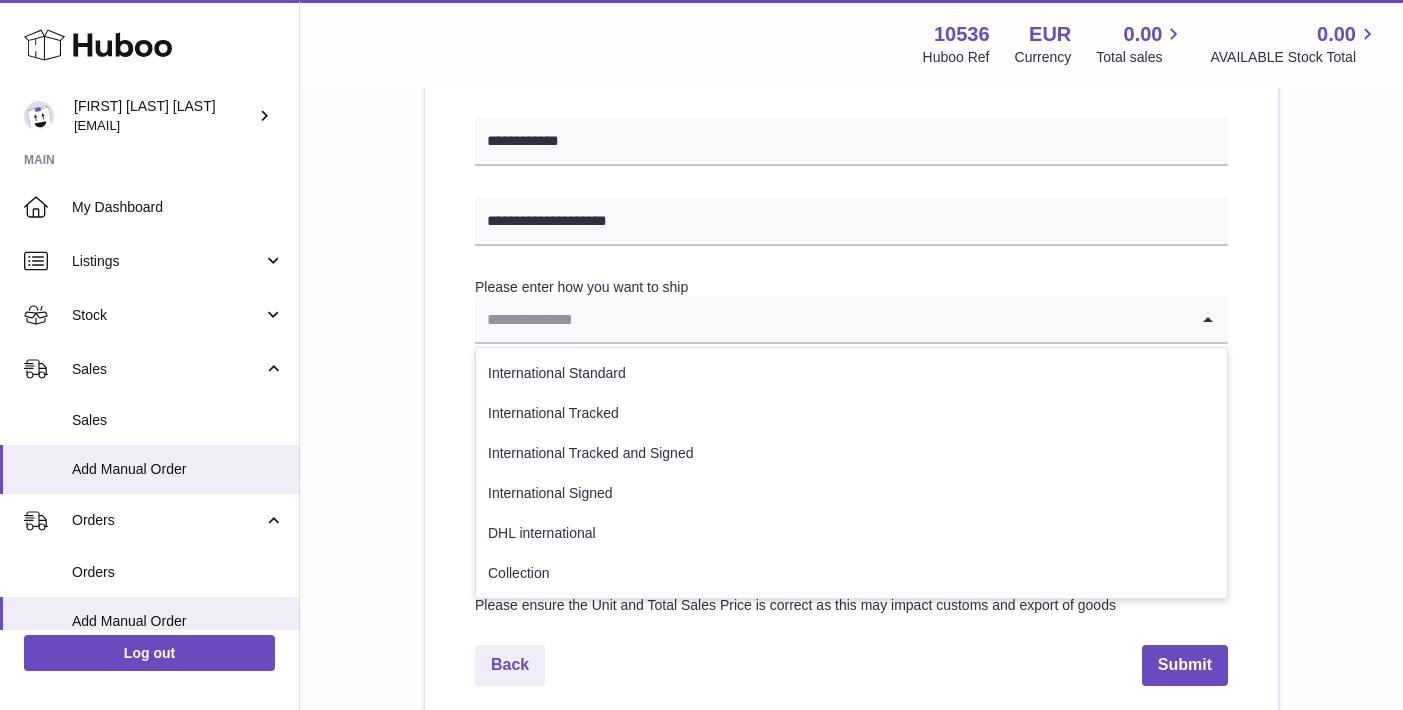 click at bounding box center [831, 319] 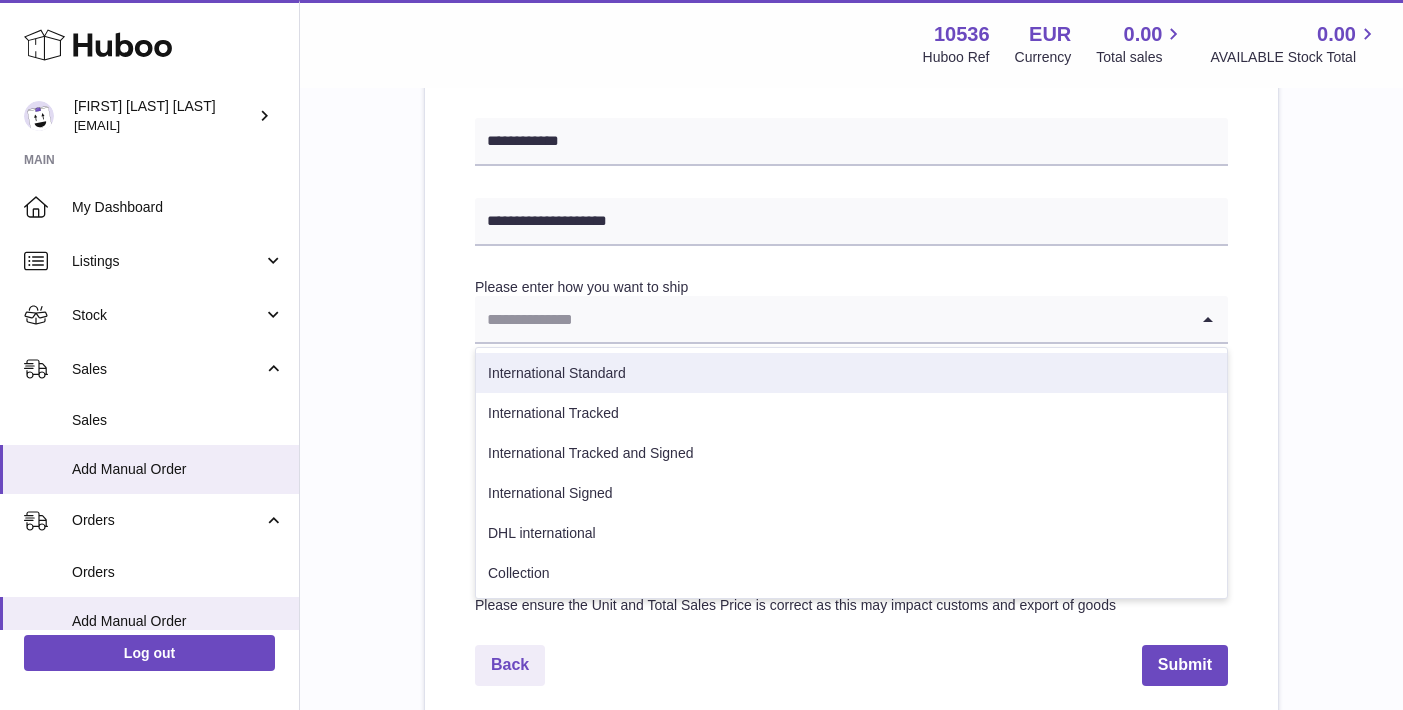 click on "International Standard" at bounding box center [851, 373] 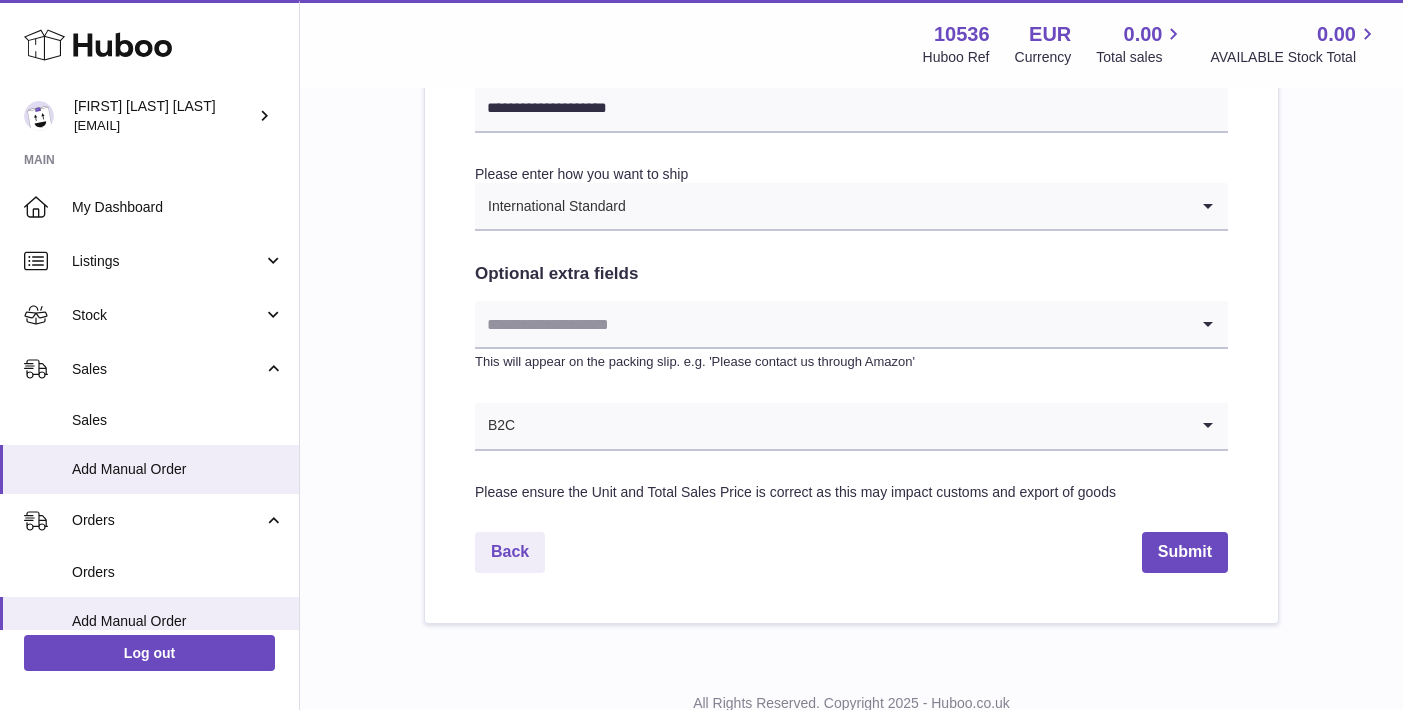 scroll, scrollTop: 1036, scrollLeft: 0, axis: vertical 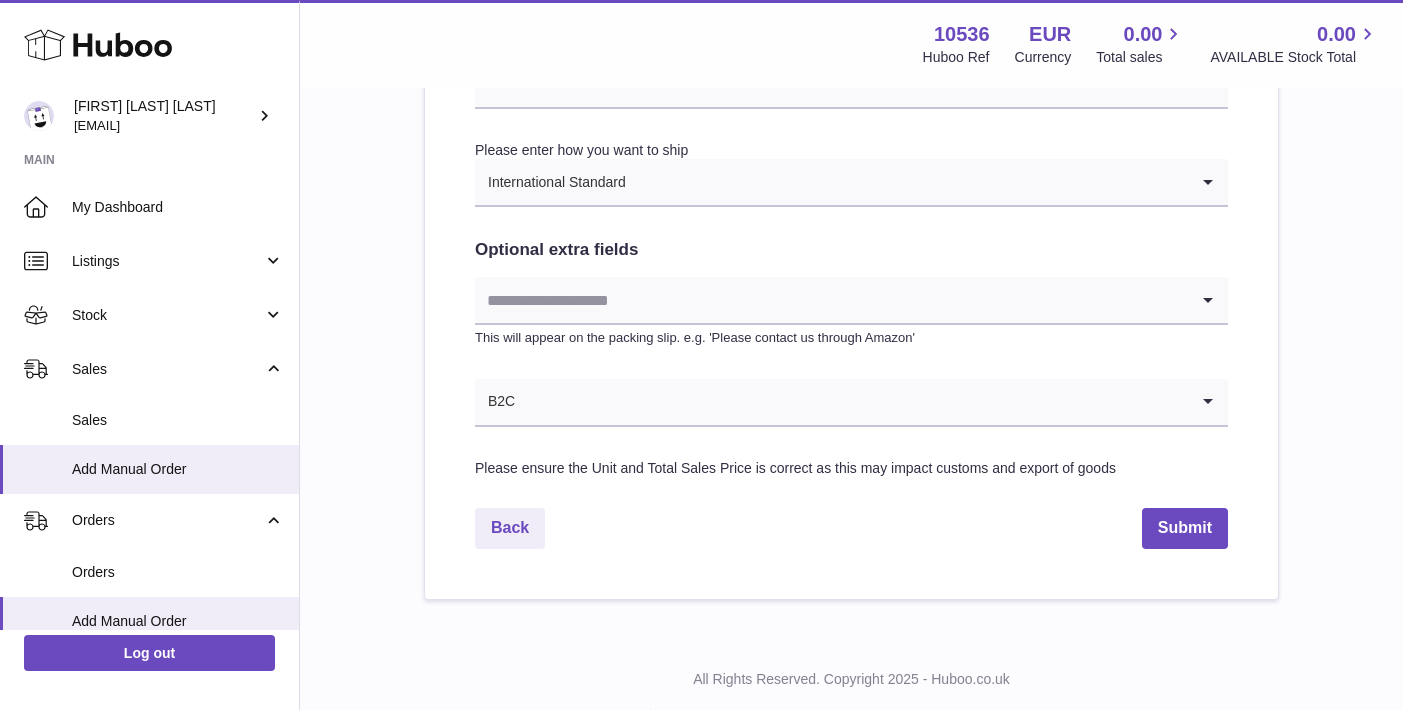 click on "This will appear on the packing slip. e.g. 'Please contact us through Amazon'" at bounding box center [851, 338] 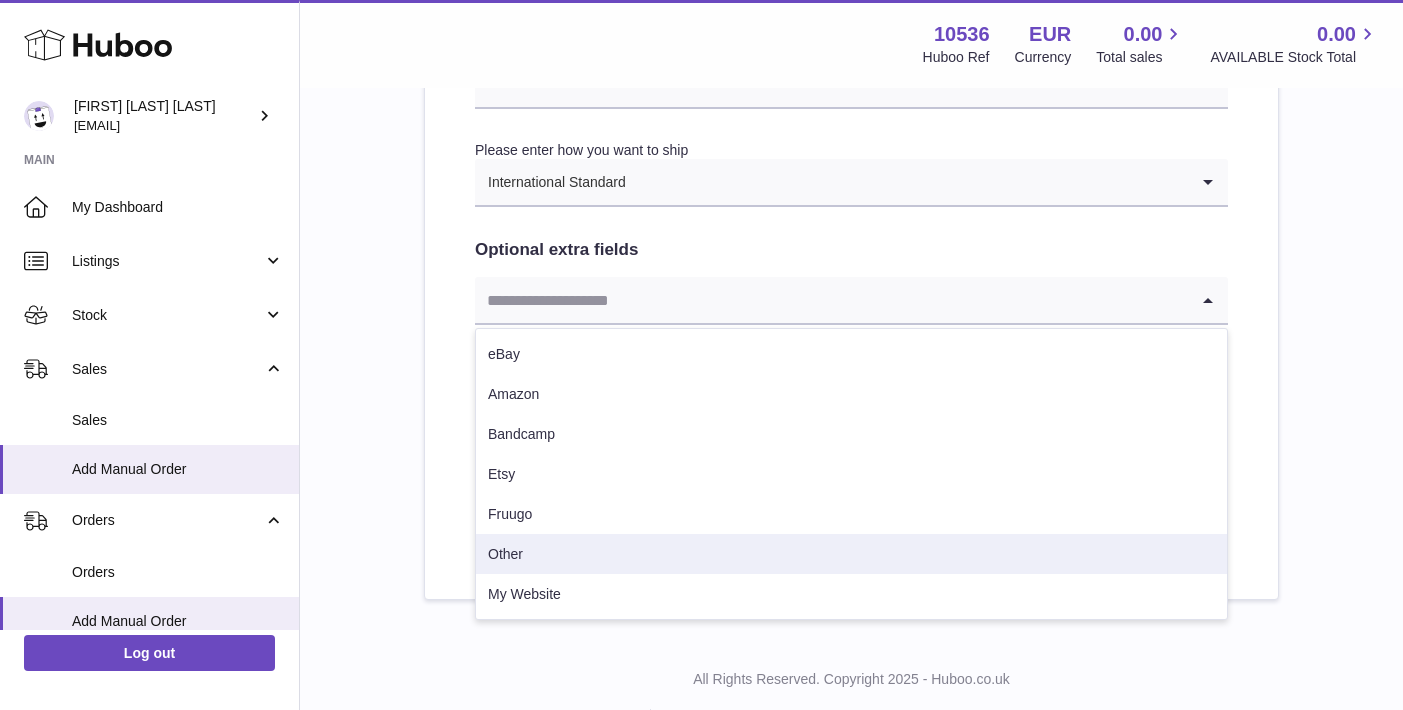 click on "Other" at bounding box center (851, 554) 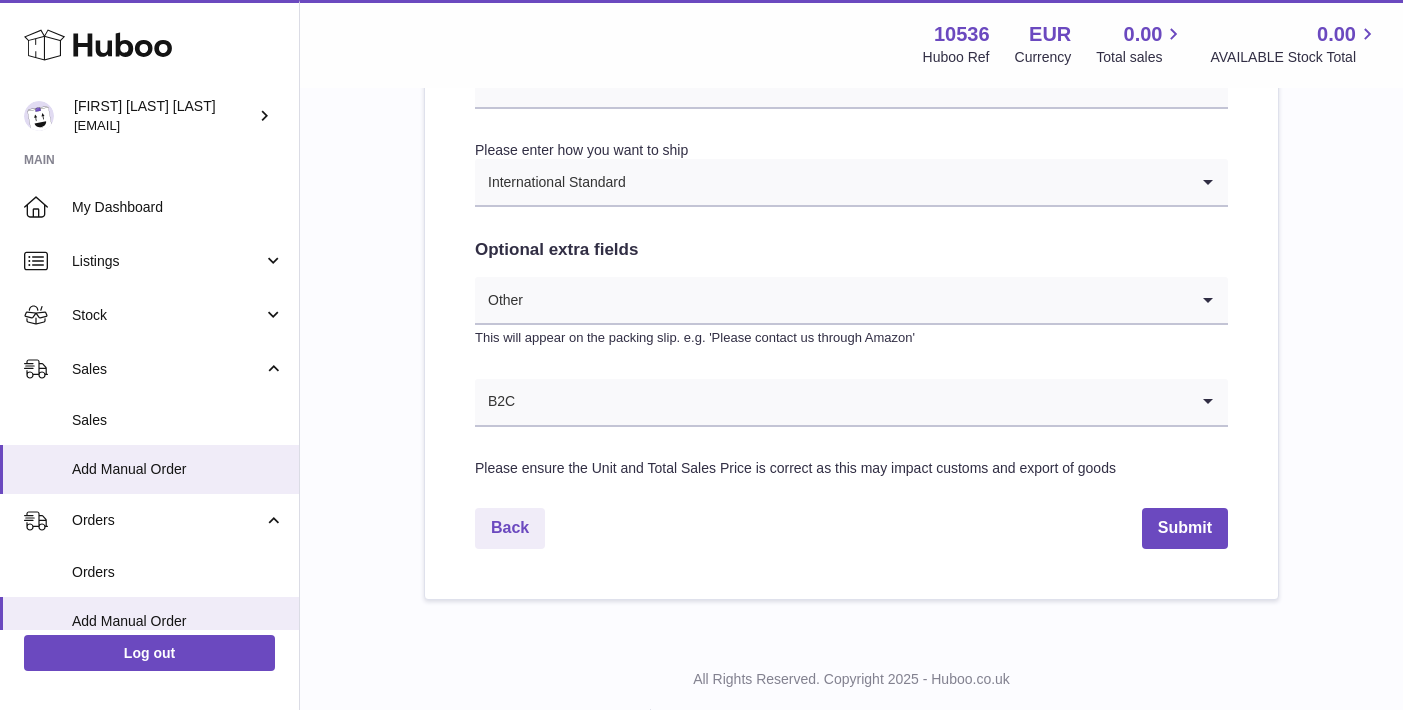 click at bounding box center [852, 402] 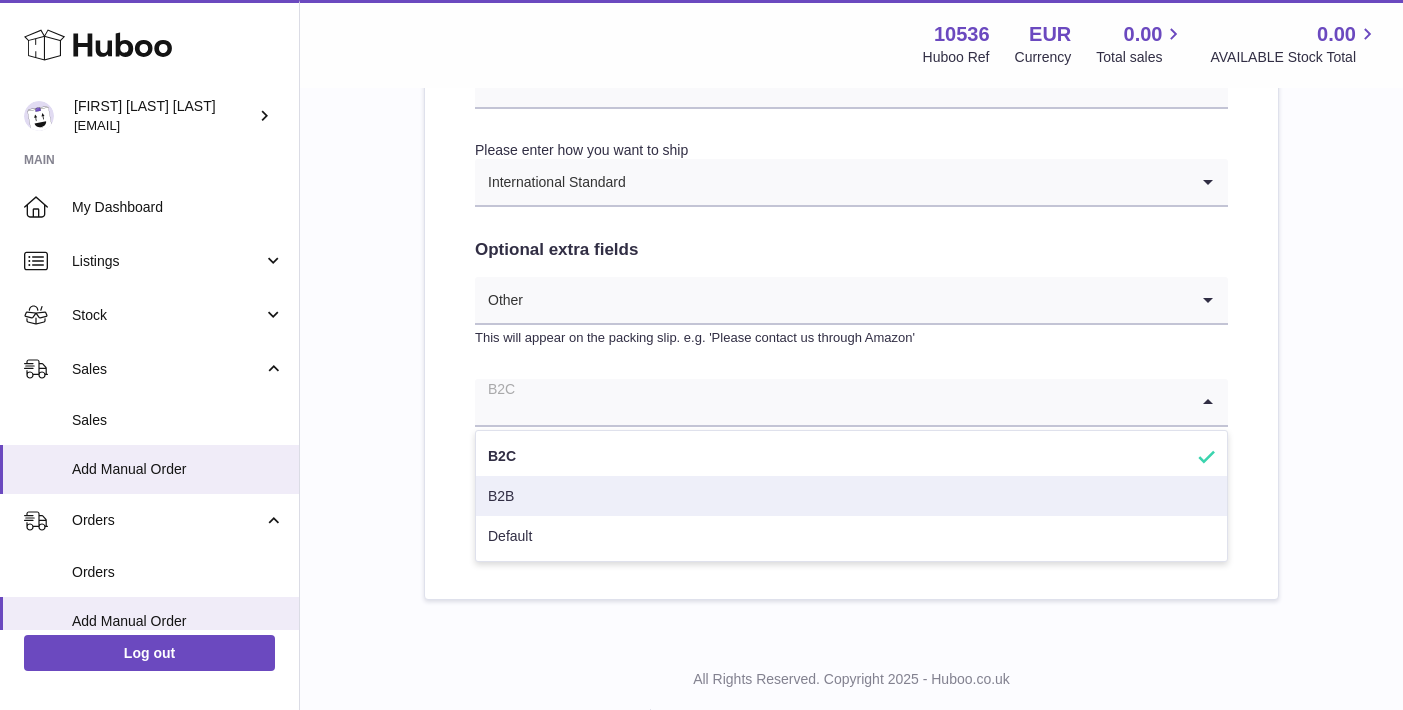 click on "B2B" at bounding box center (851, 496) 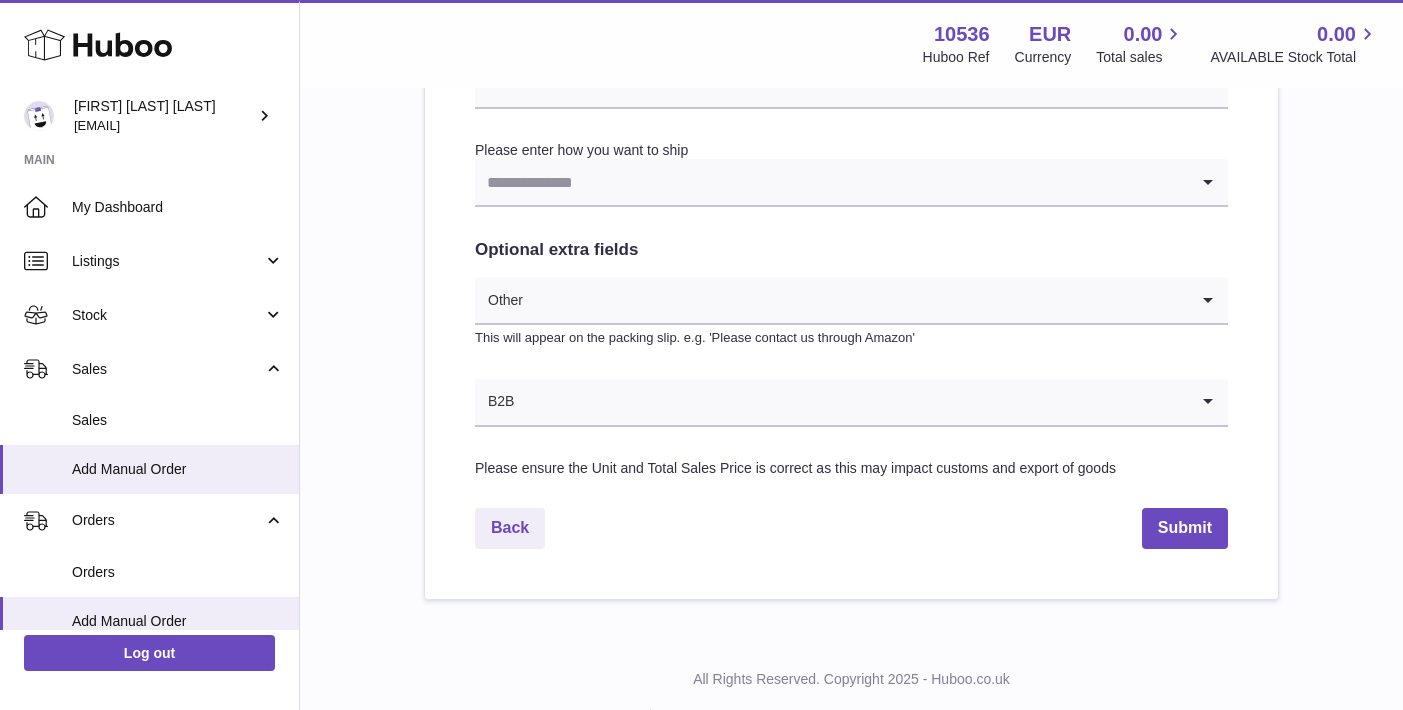 click on "Please enter how you want to ship" at bounding box center [581, 150] 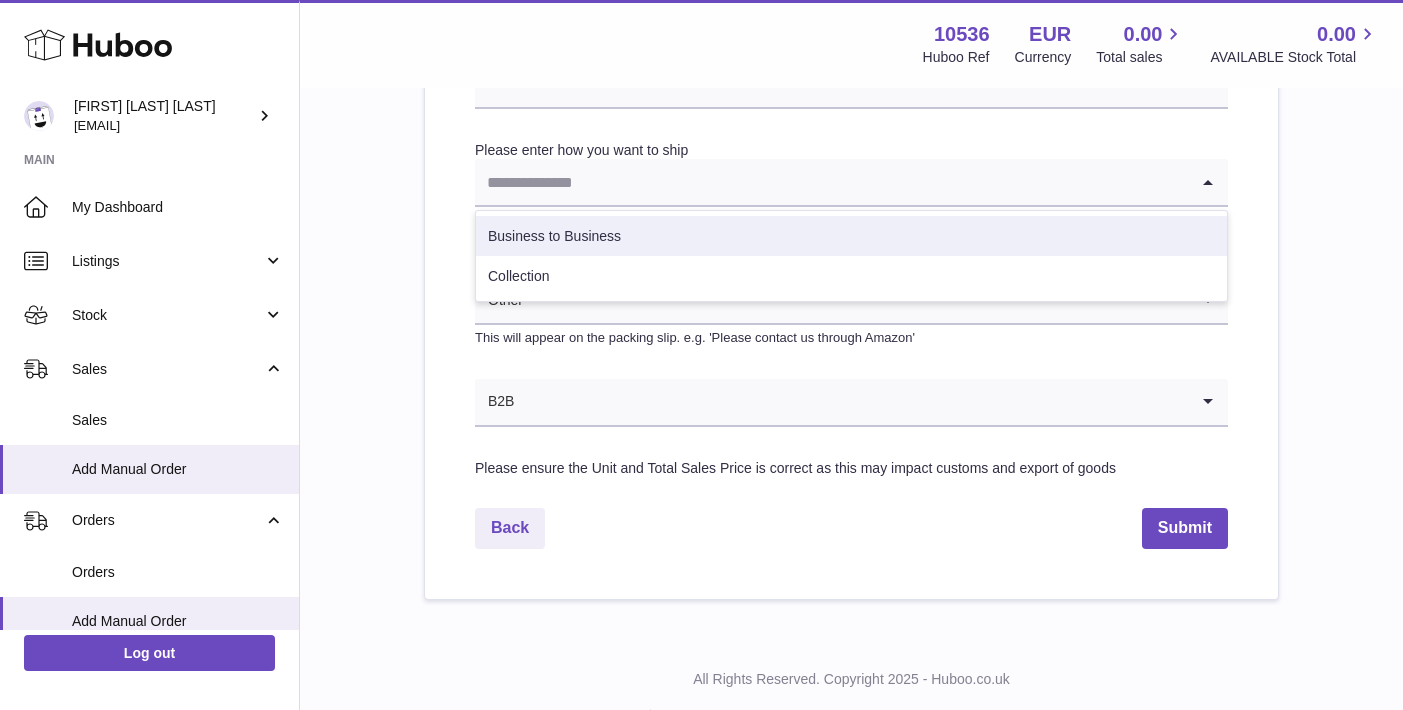 click on "Business to Business" at bounding box center (851, 236) 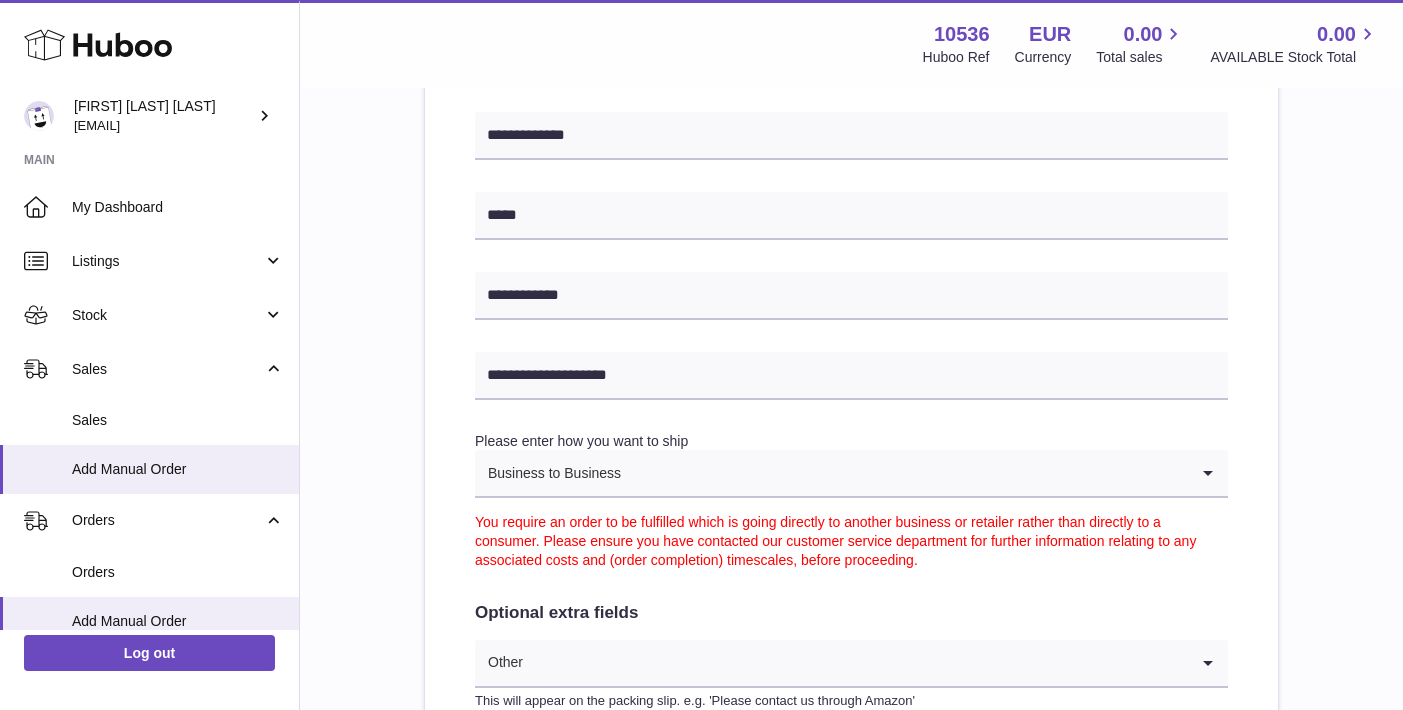 scroll, scrollTop: 745, scrollLeft: 0, axis: vertical 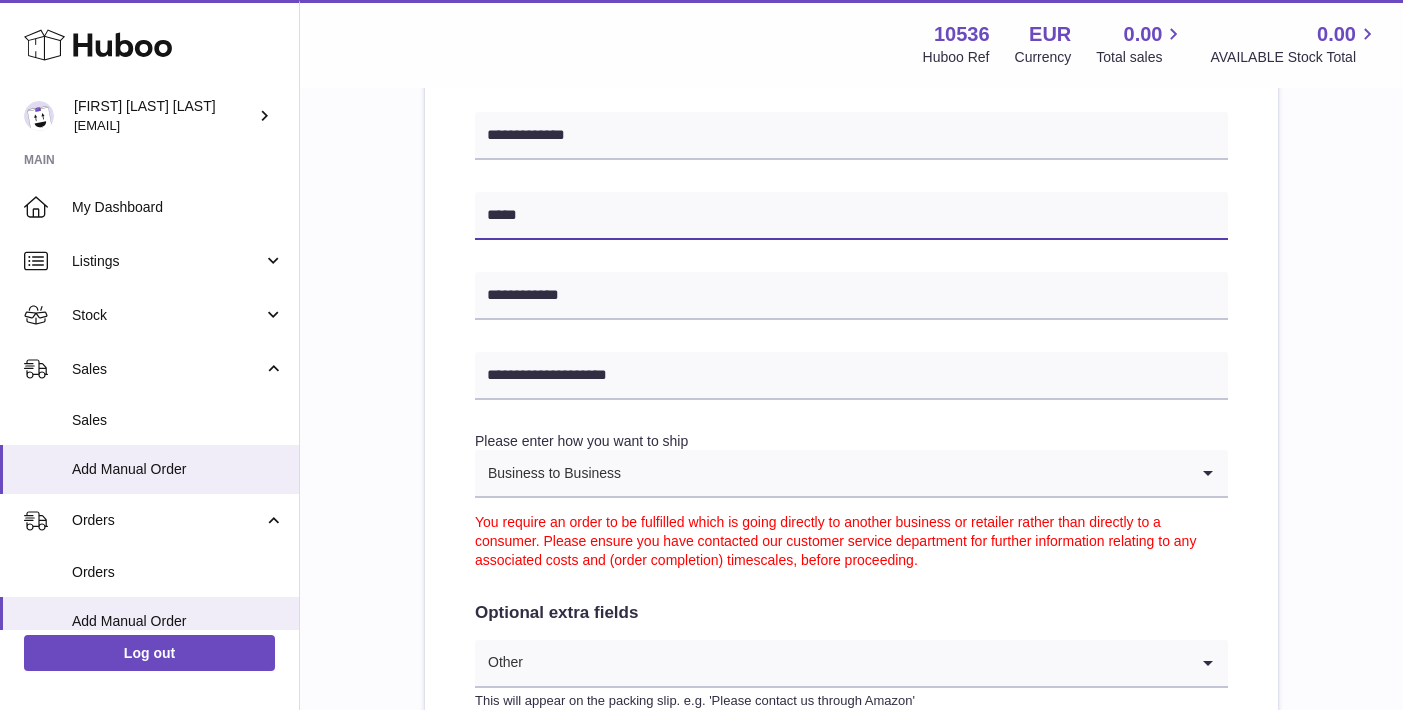 drag, startPoint x: 562, startPoint y: 216, endPoint x: 454, endPoint y: 210, distance: 108.16654 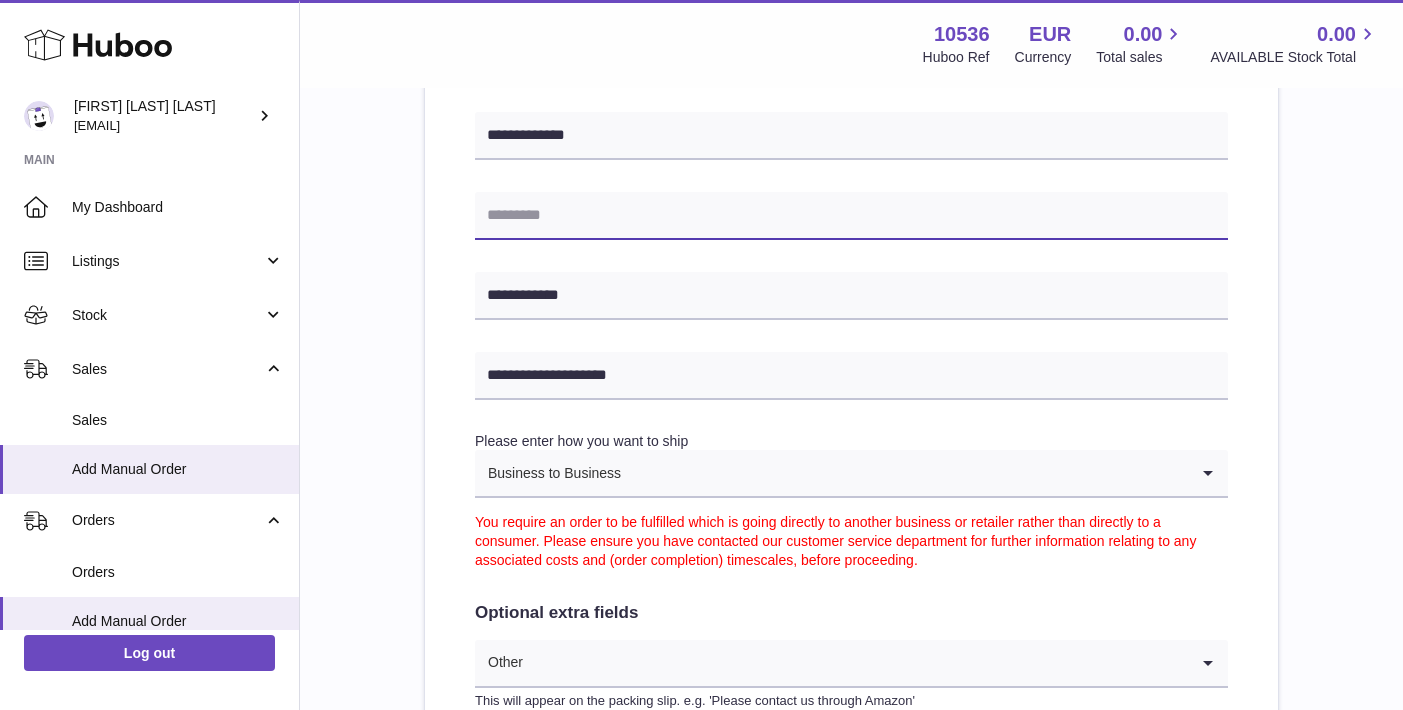 paste on "*****" 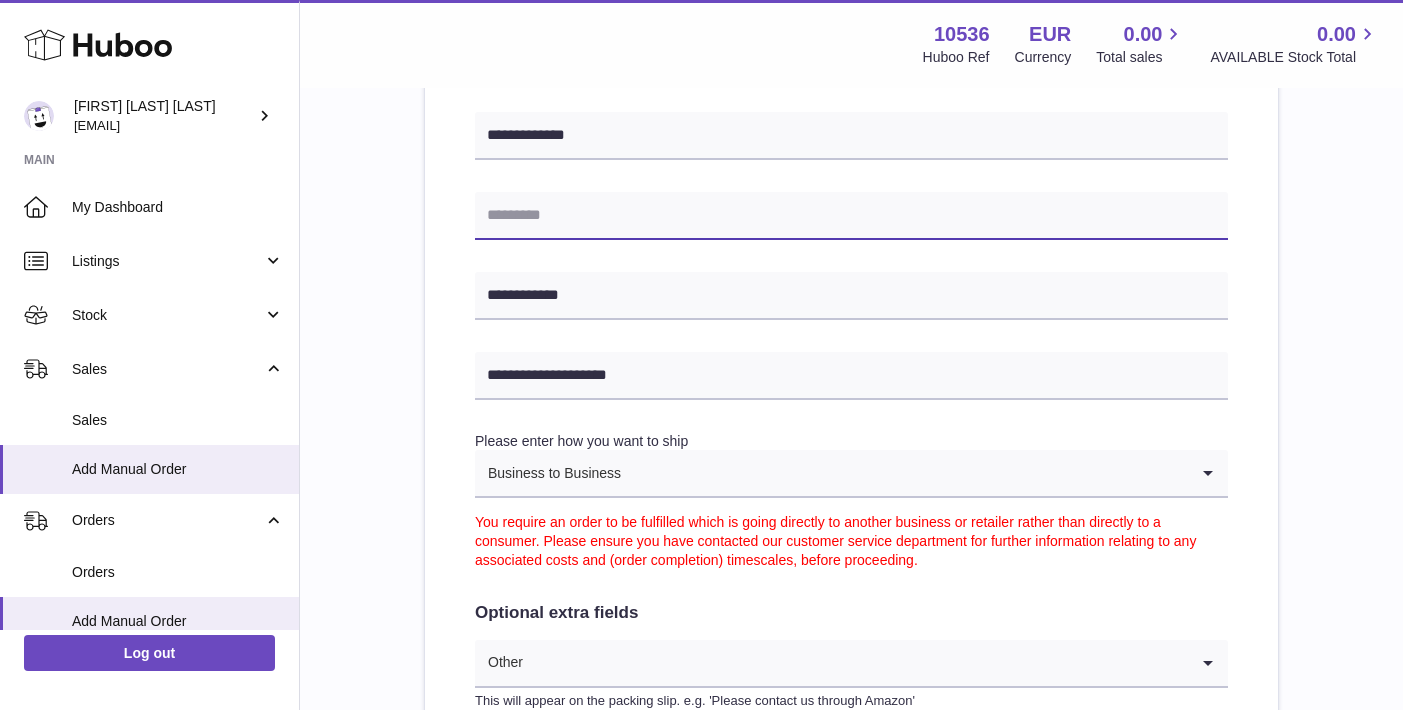 type on "*****" 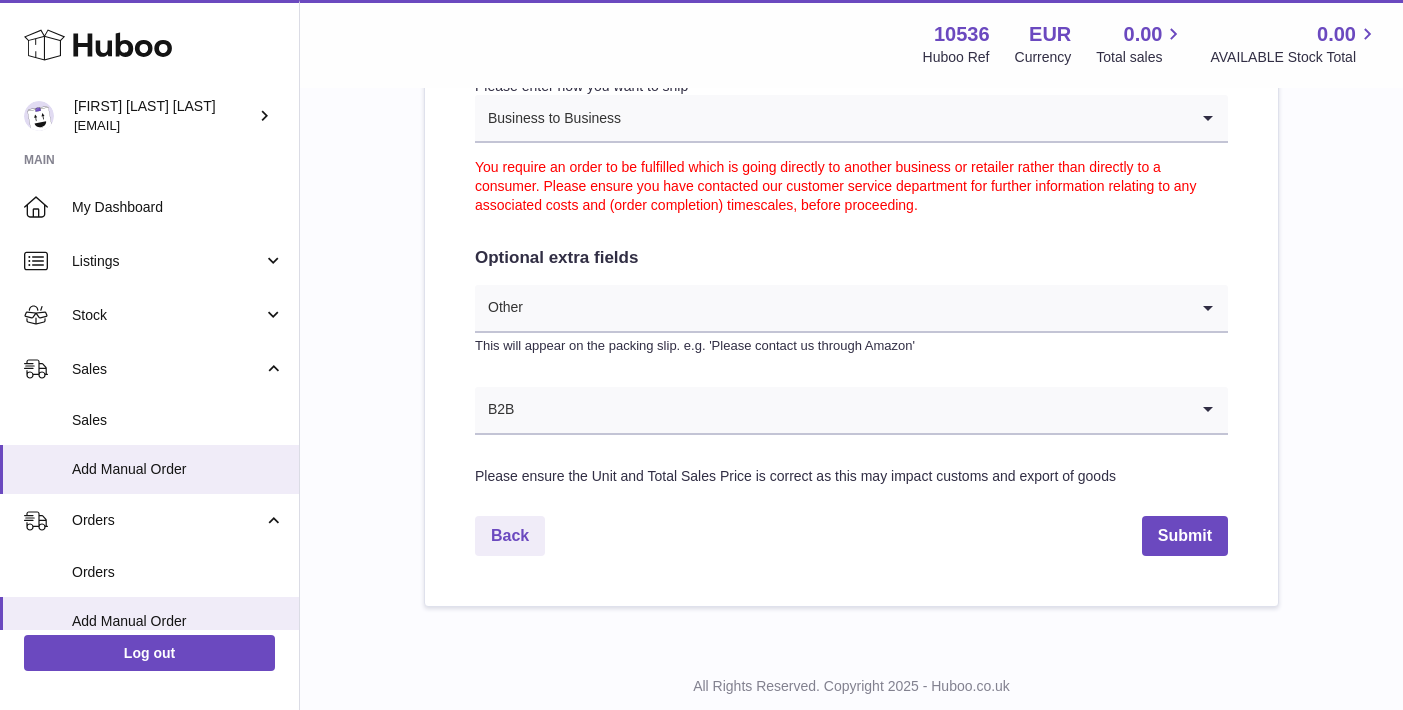 scroll, scrollTop: 1090, scrollLeft: 0, axis: vertical 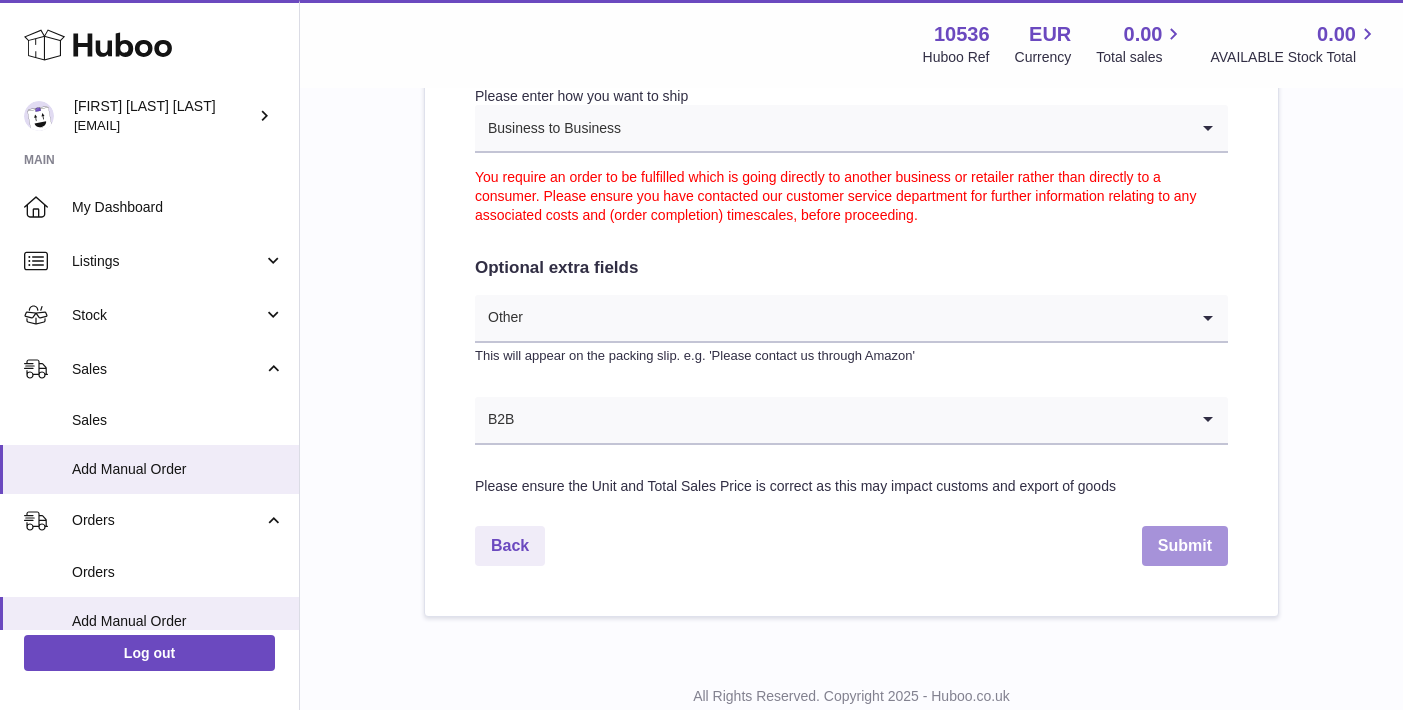 click on "Submit" at bounding box center (1185, 546) 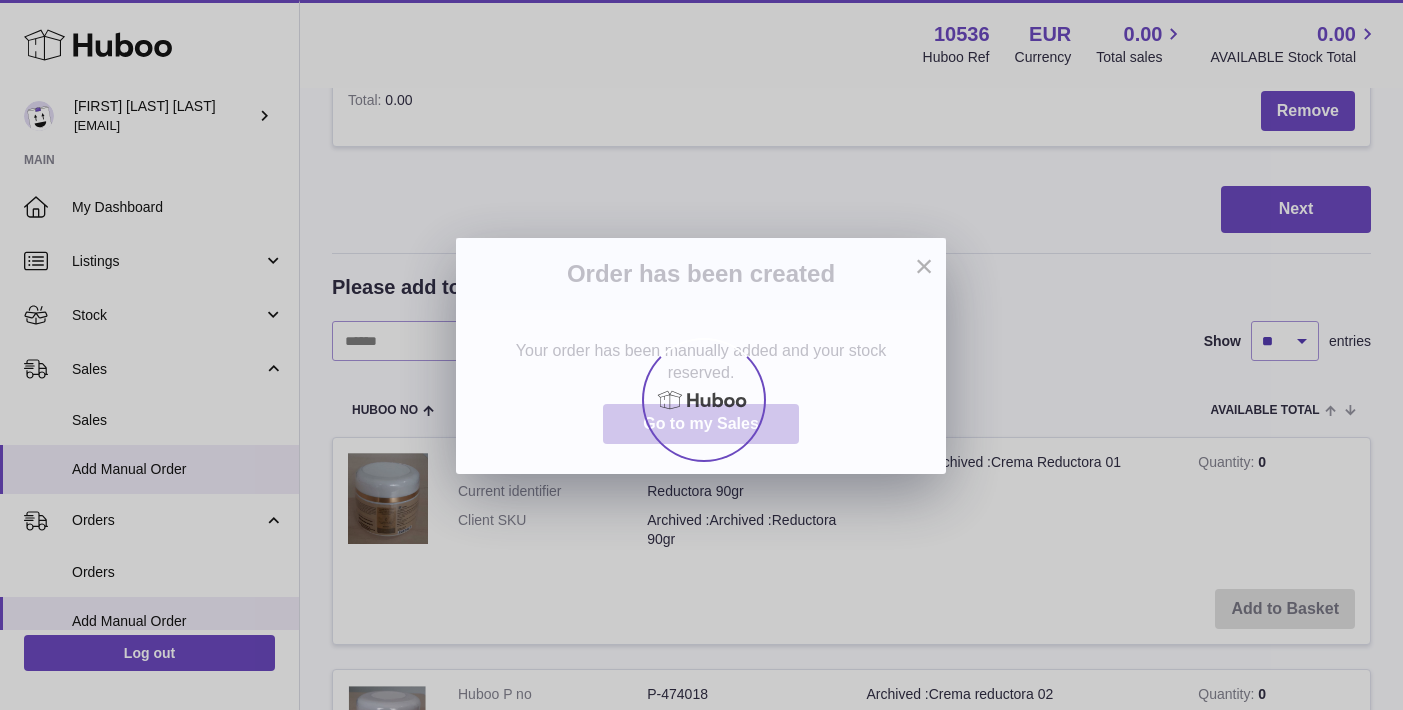 scroll, scrollTop: 0, scrollLeft: 0, axis: both 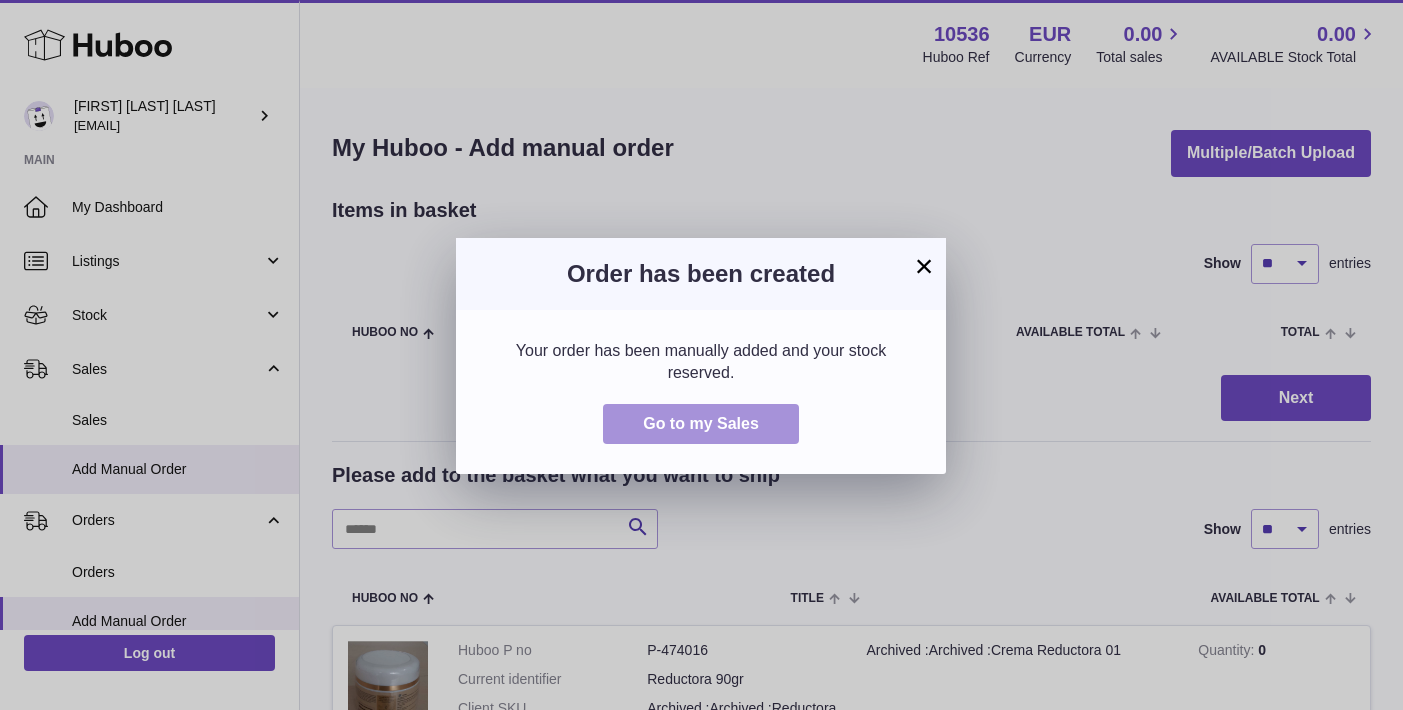 click on "Go to my Sales" at bounding box center [701, 424] 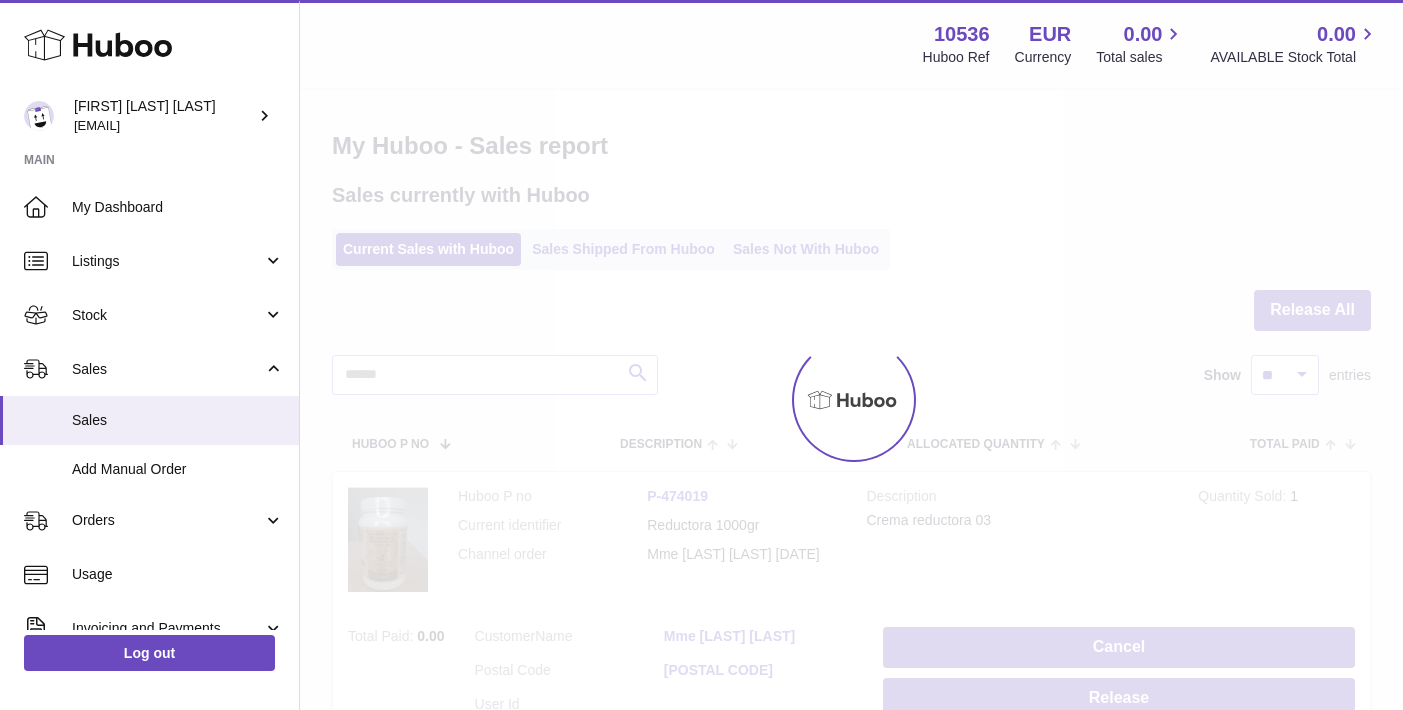 scroll, scrollTop: 0, scrollLeft: 0, axis: both 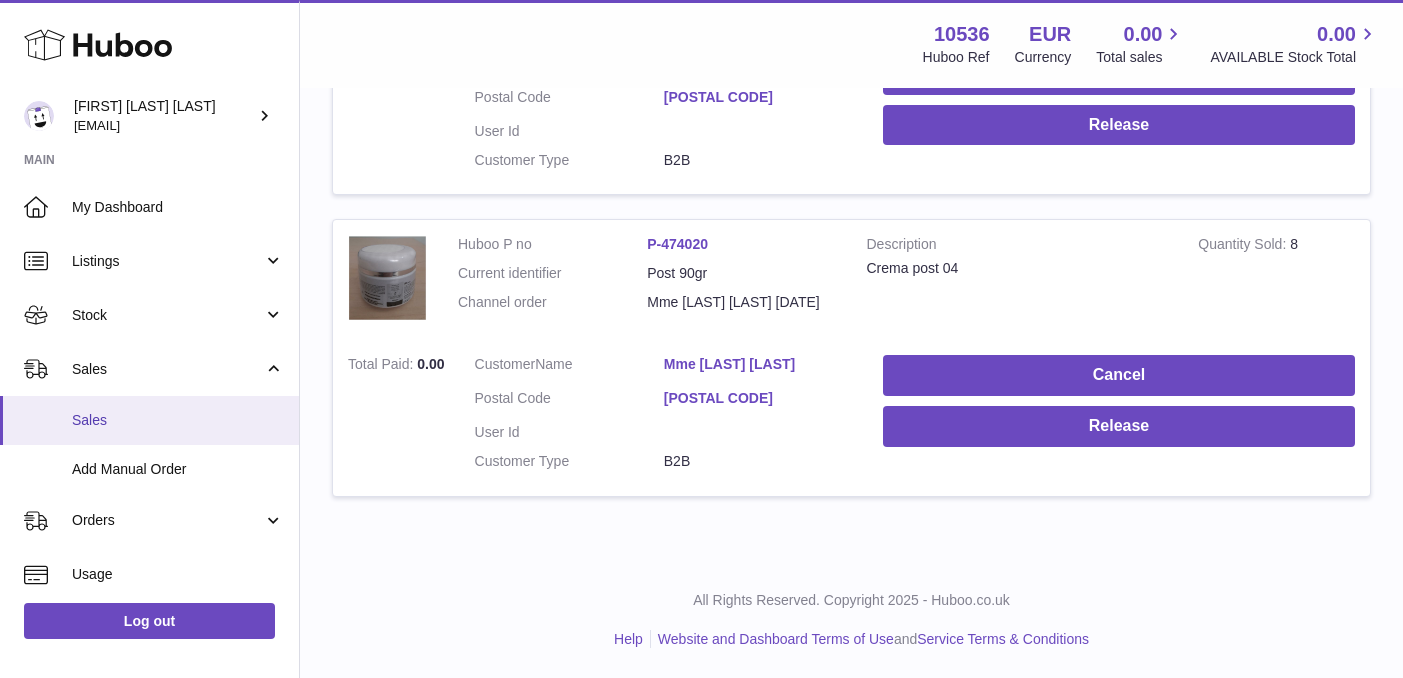 click on "Sales" at bounding box center (178, 420) 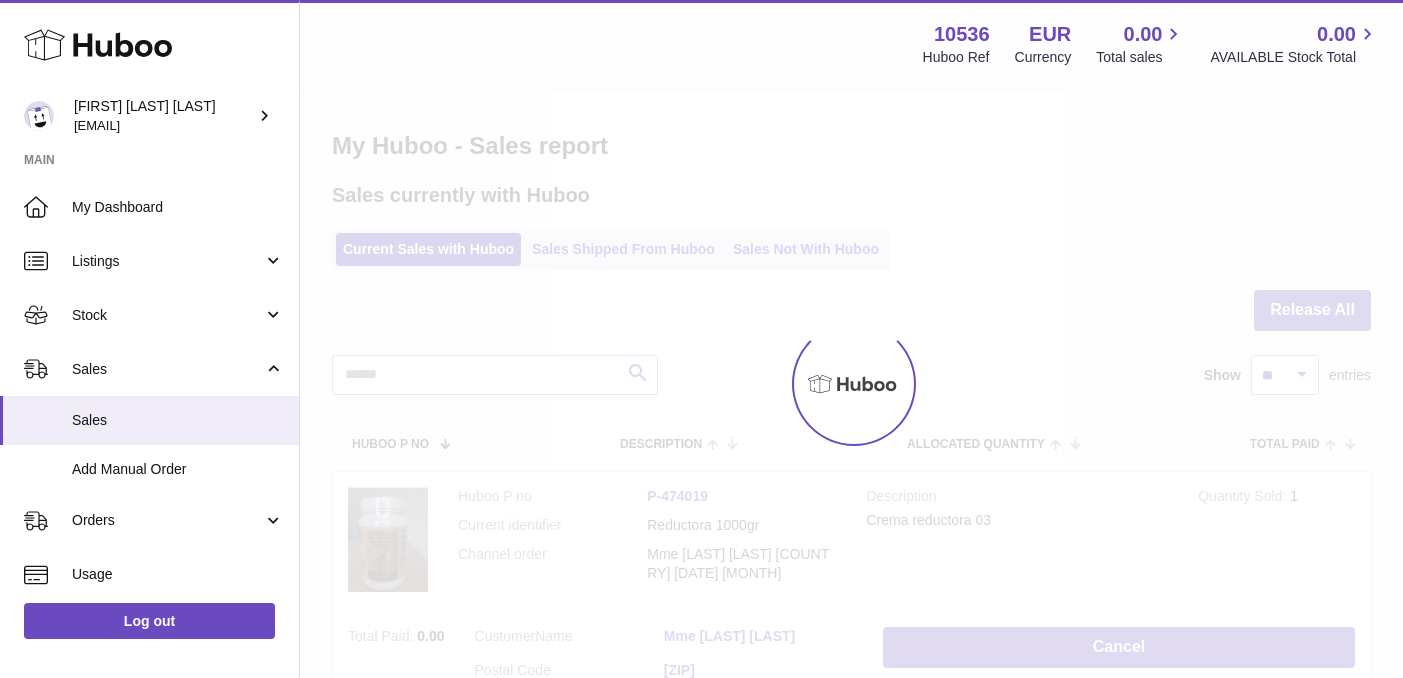 scroll, scrollTop: 0, scrollLeft: 0, axis: both 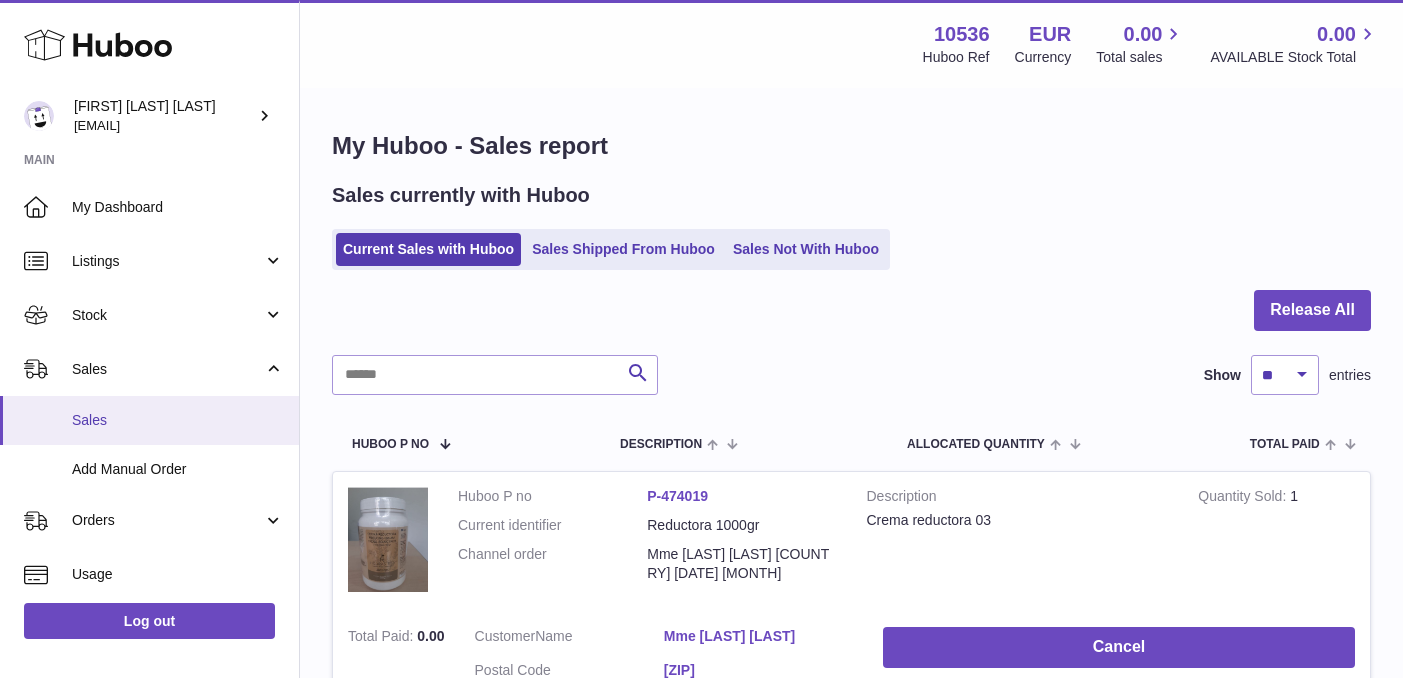 click on "Sales" at bounding box center (178, 420) 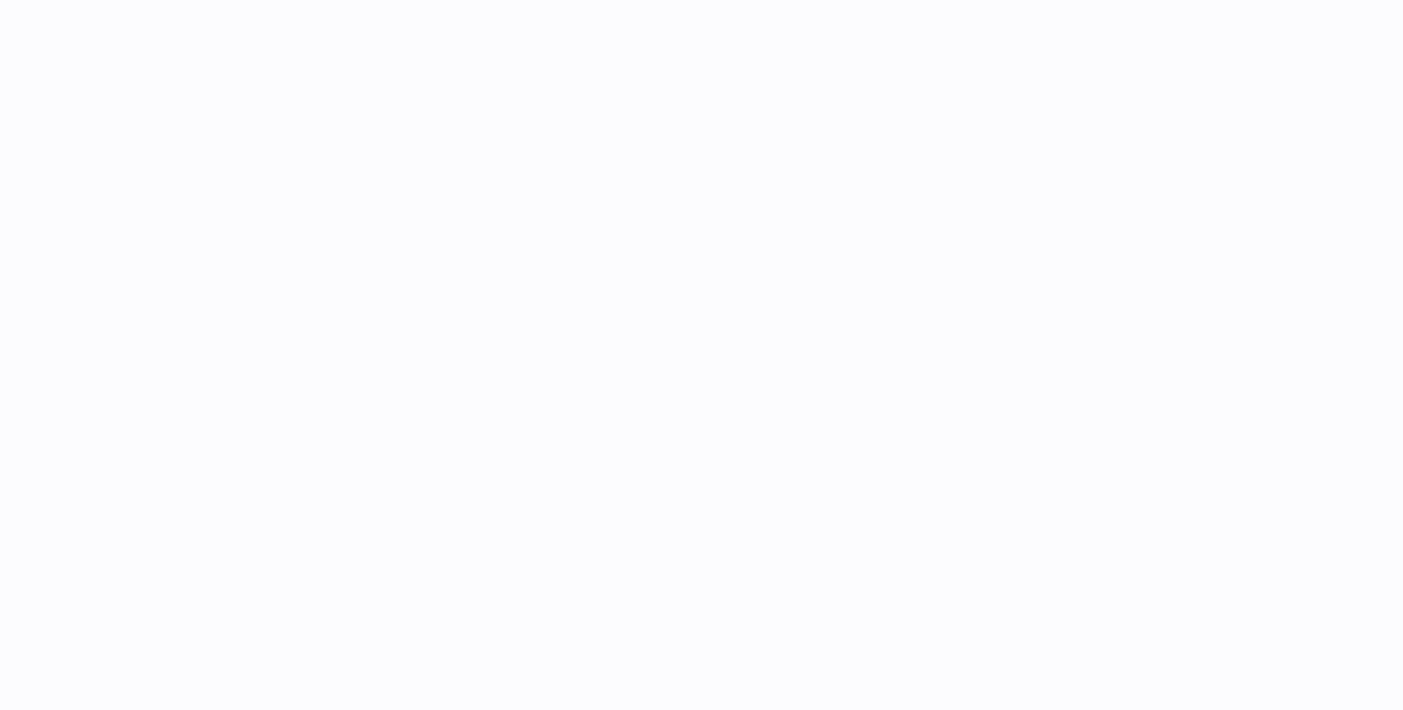 scroll, scrollTop: 0, scrollLeft: 0, axis: both 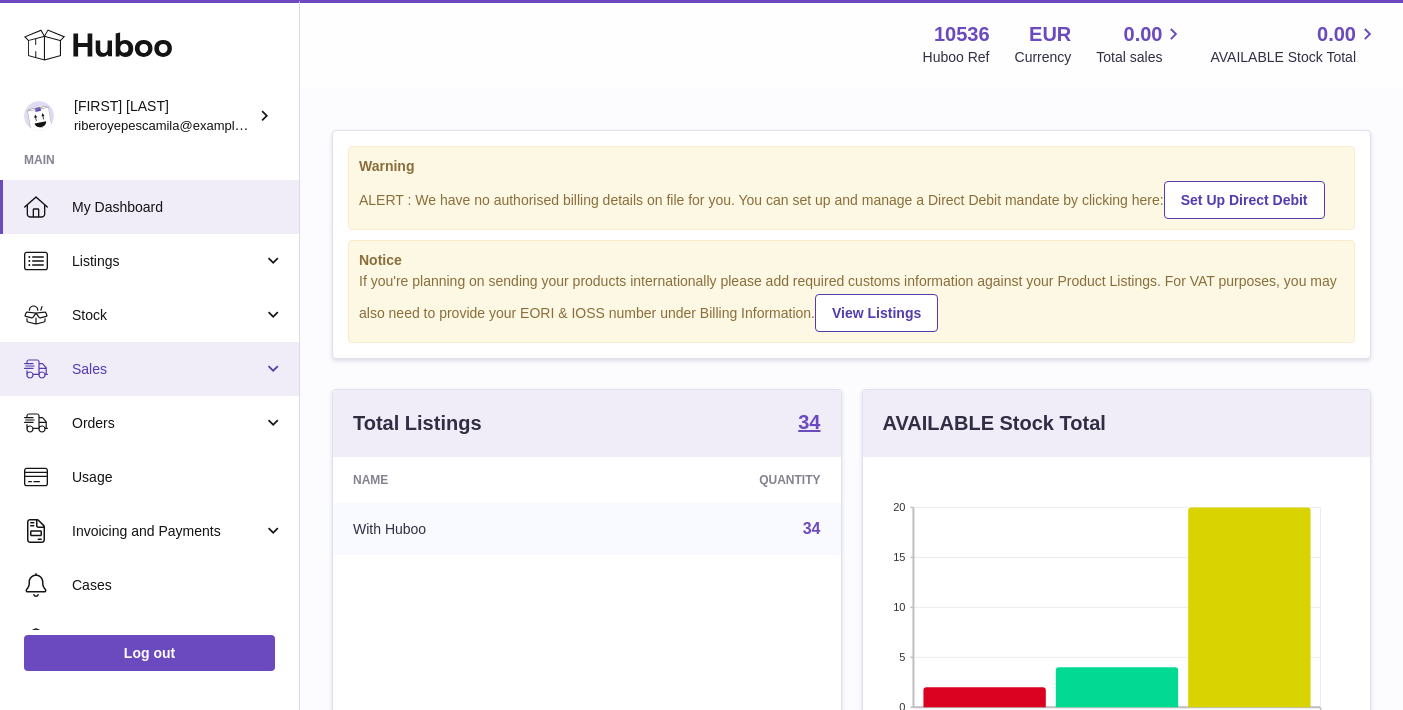 click 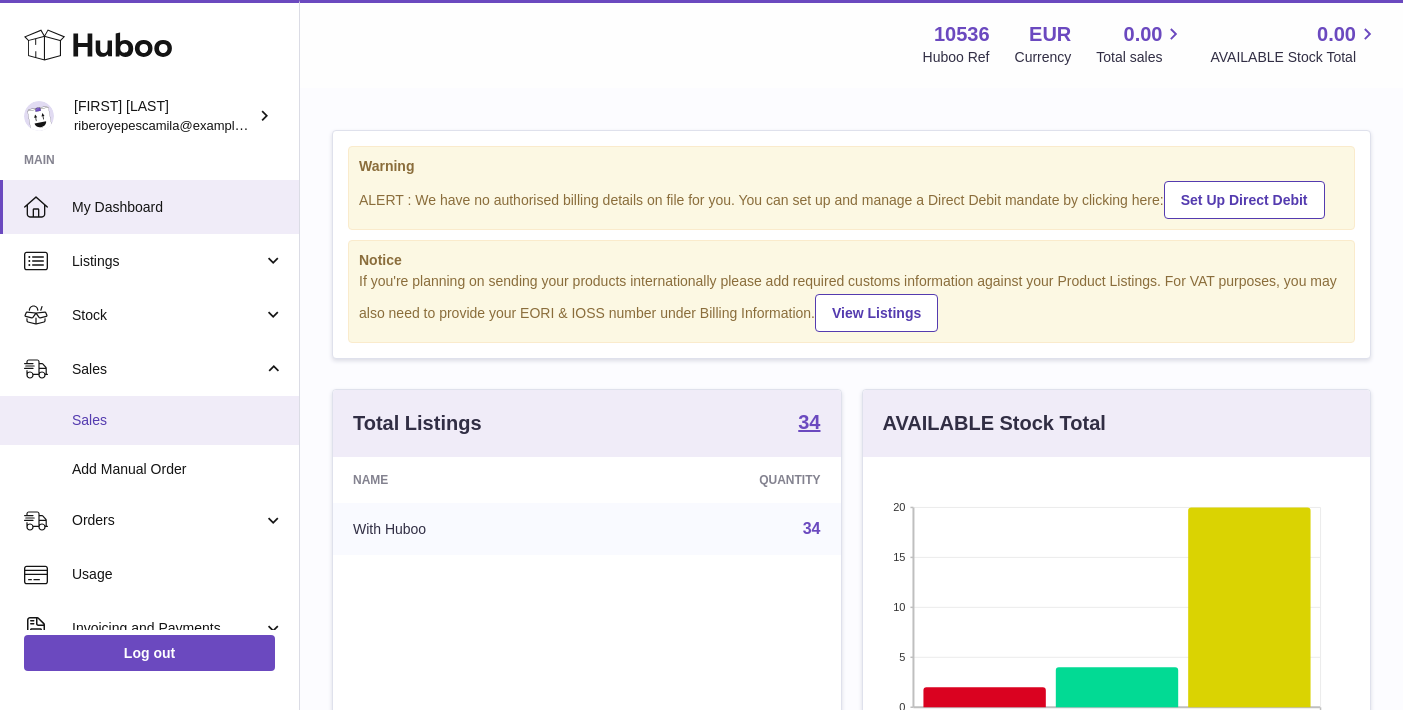 click on "Sales" at bounding box center [149, 420] 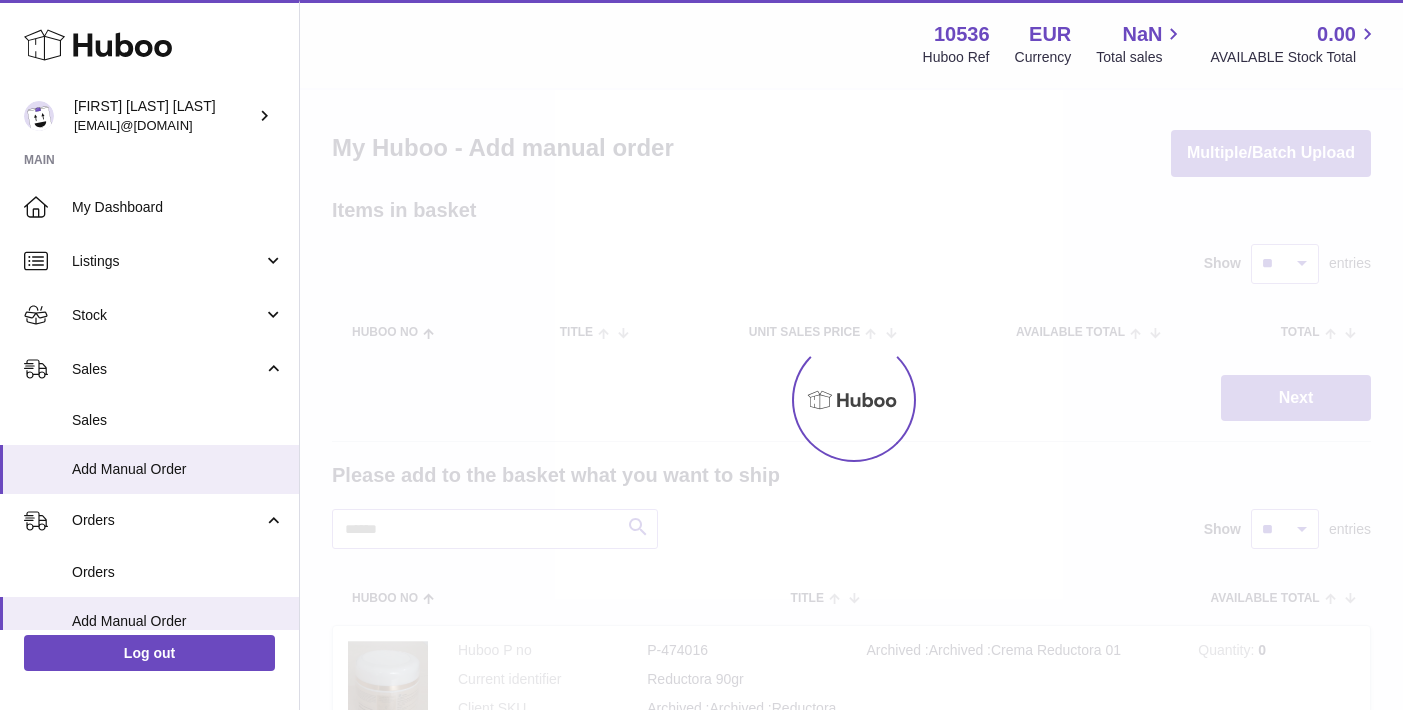 scroll, scrollTop: 0, scrollLeft: 0, axis: both 